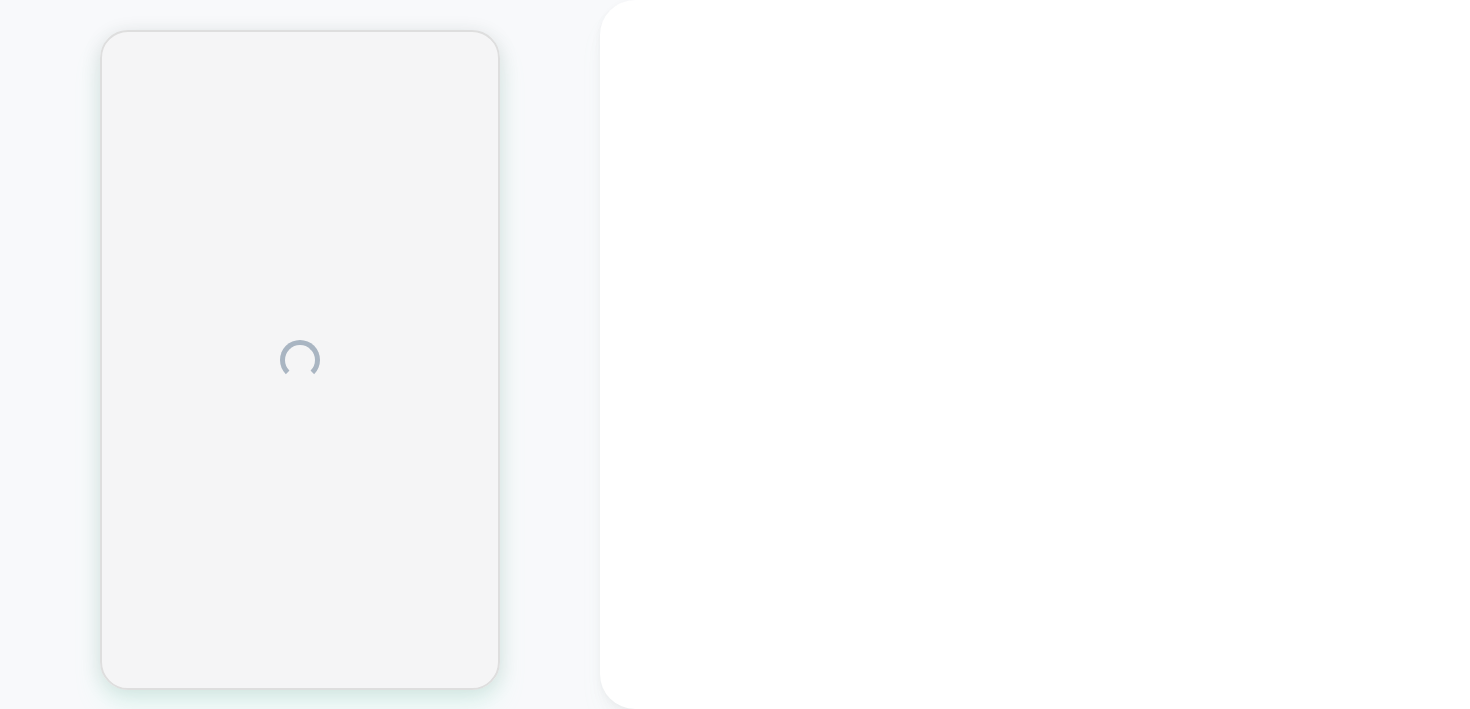 scroll, scrollTop: 0, scrollLeft: 0, axis: both 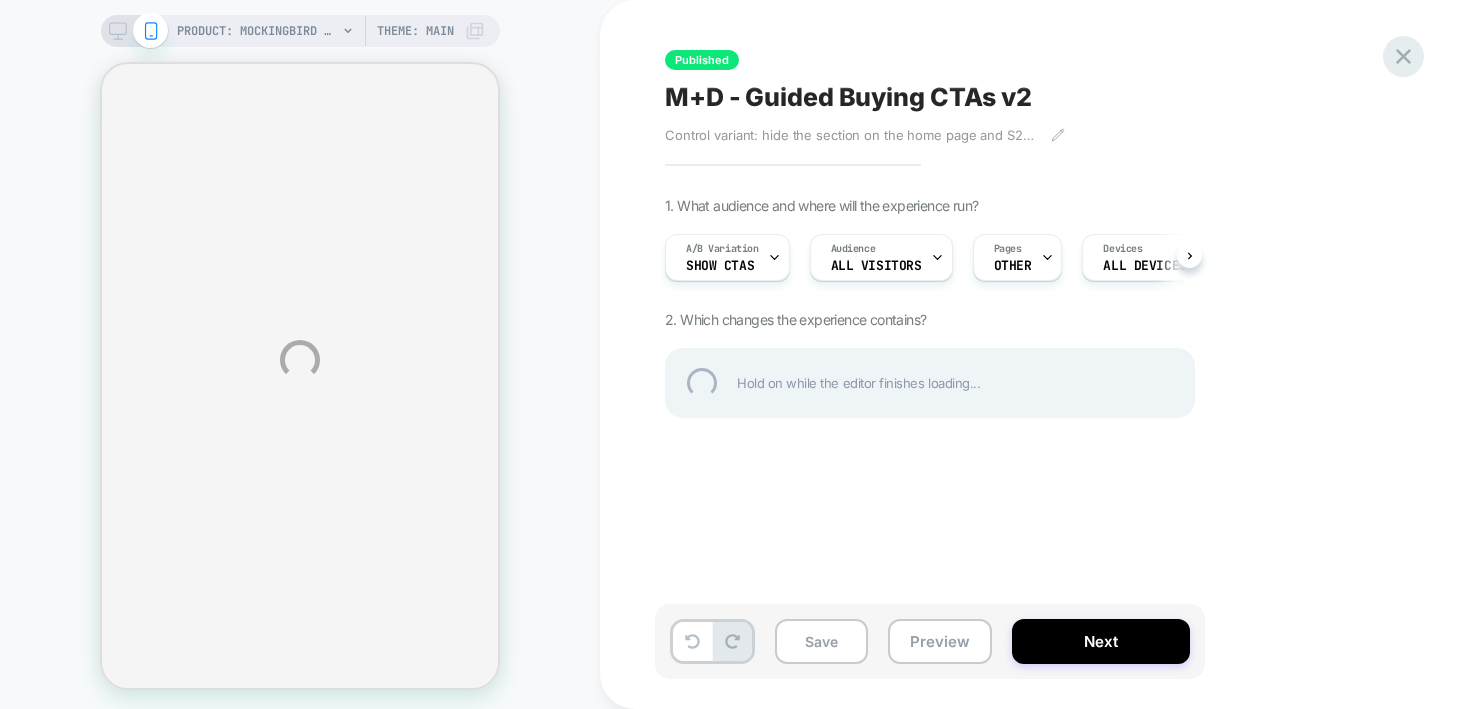 click at bounding box center [1403, 56] 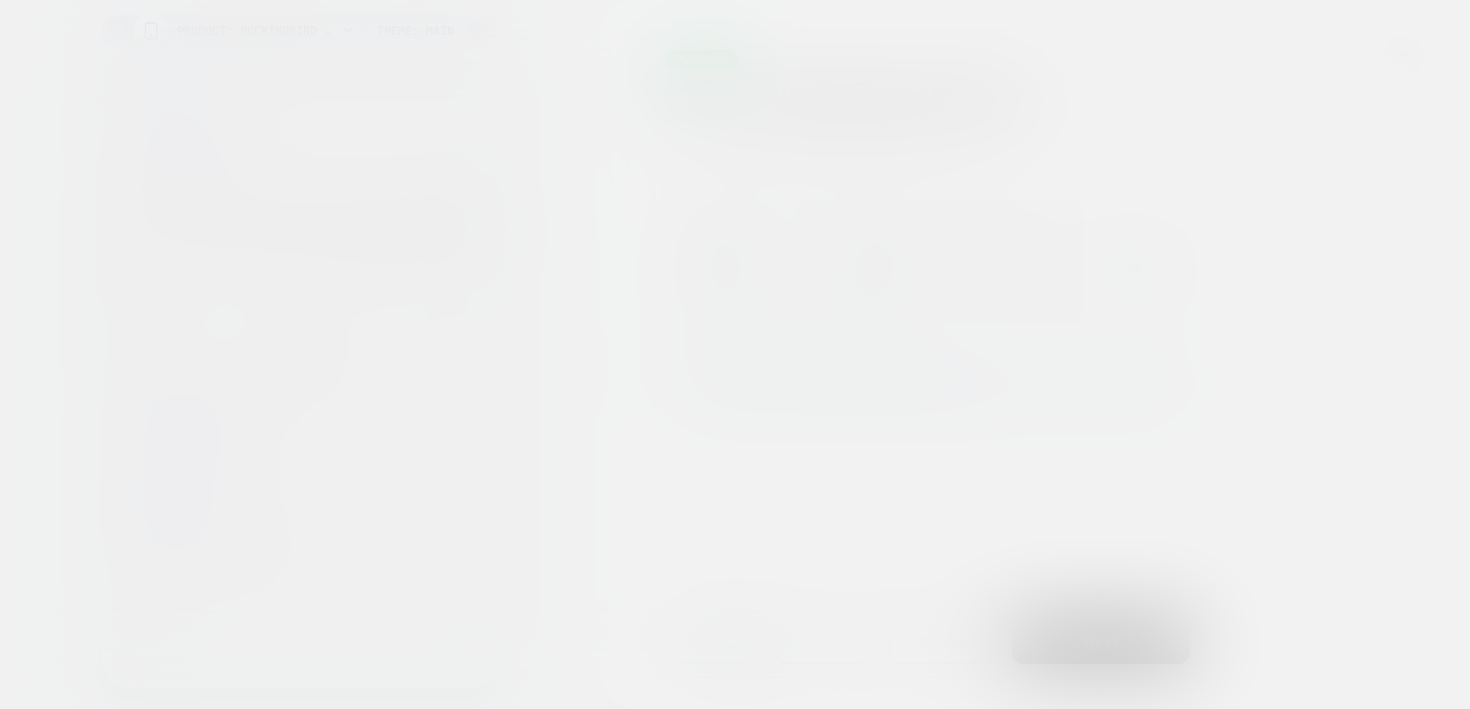 scroll, scrollTop: 0, scrollLeft: 0, axis: both 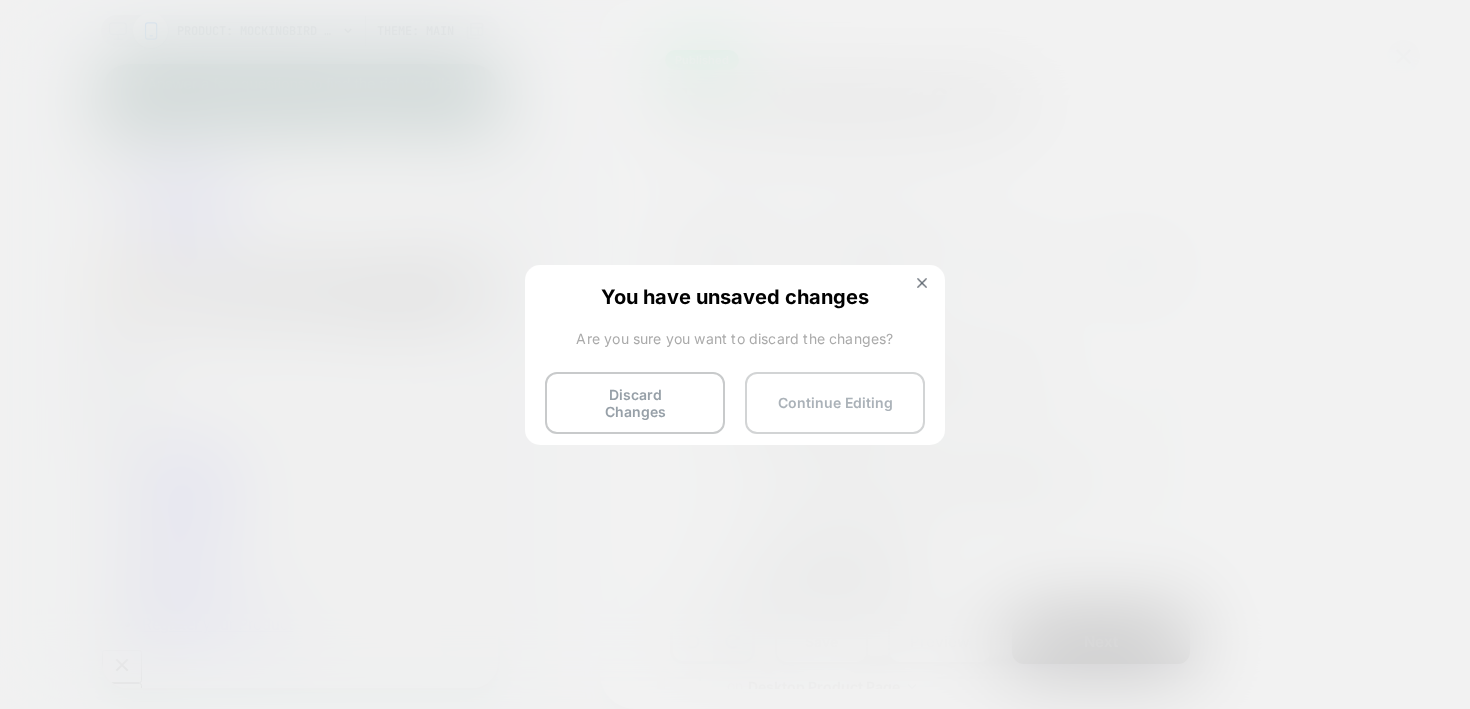 select on "******" 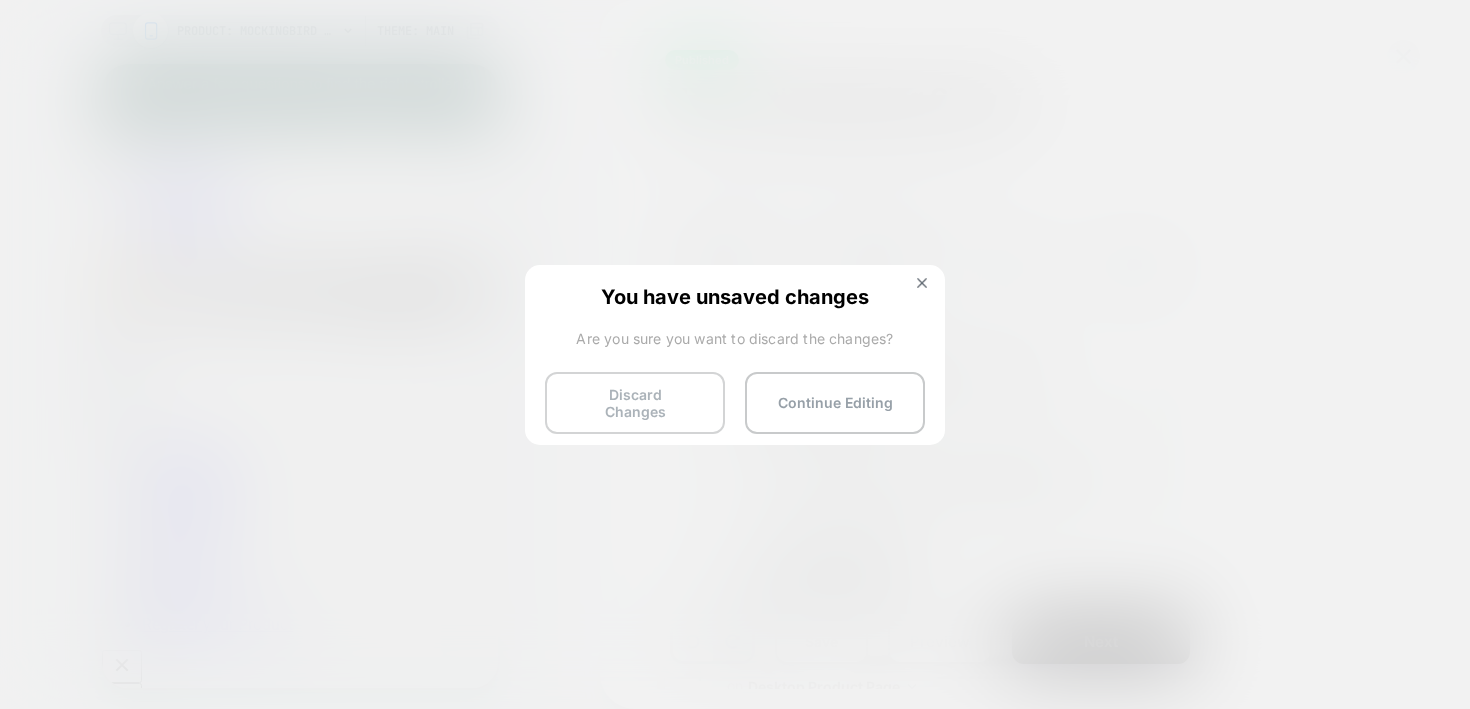 click on "Discard Changes" at bounding box center [635, 403] 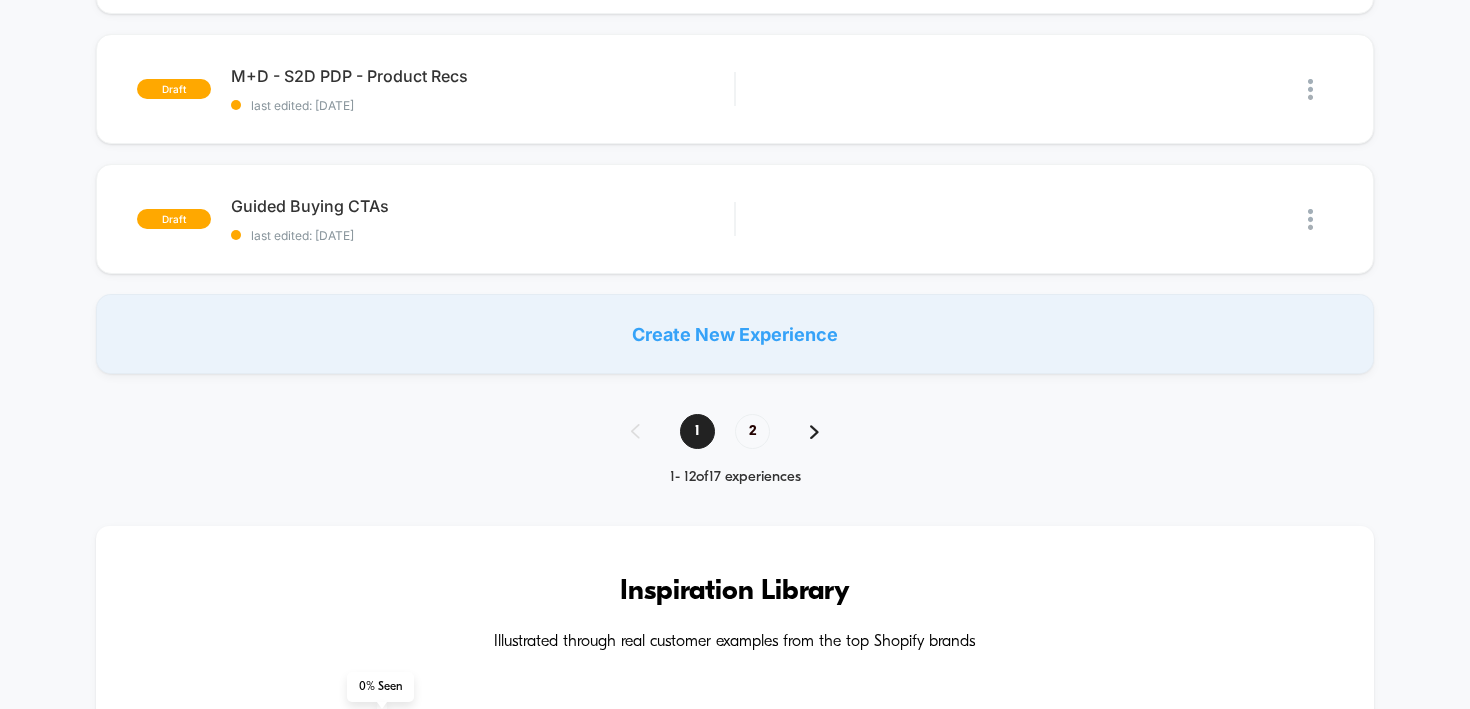 scroll, scrollTop: 1487, scrollLeft: 0, axis: vertical 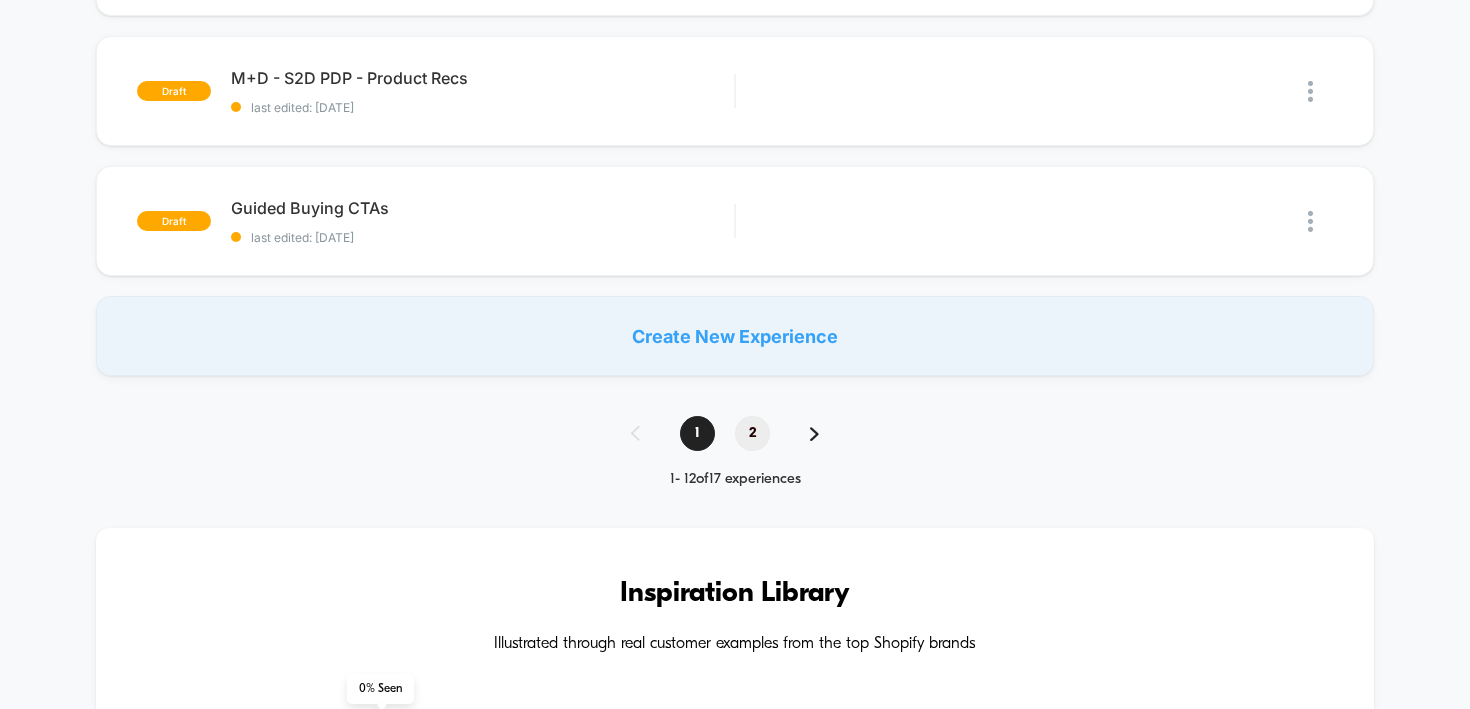 click on "2" at bounding box center [752, 433] 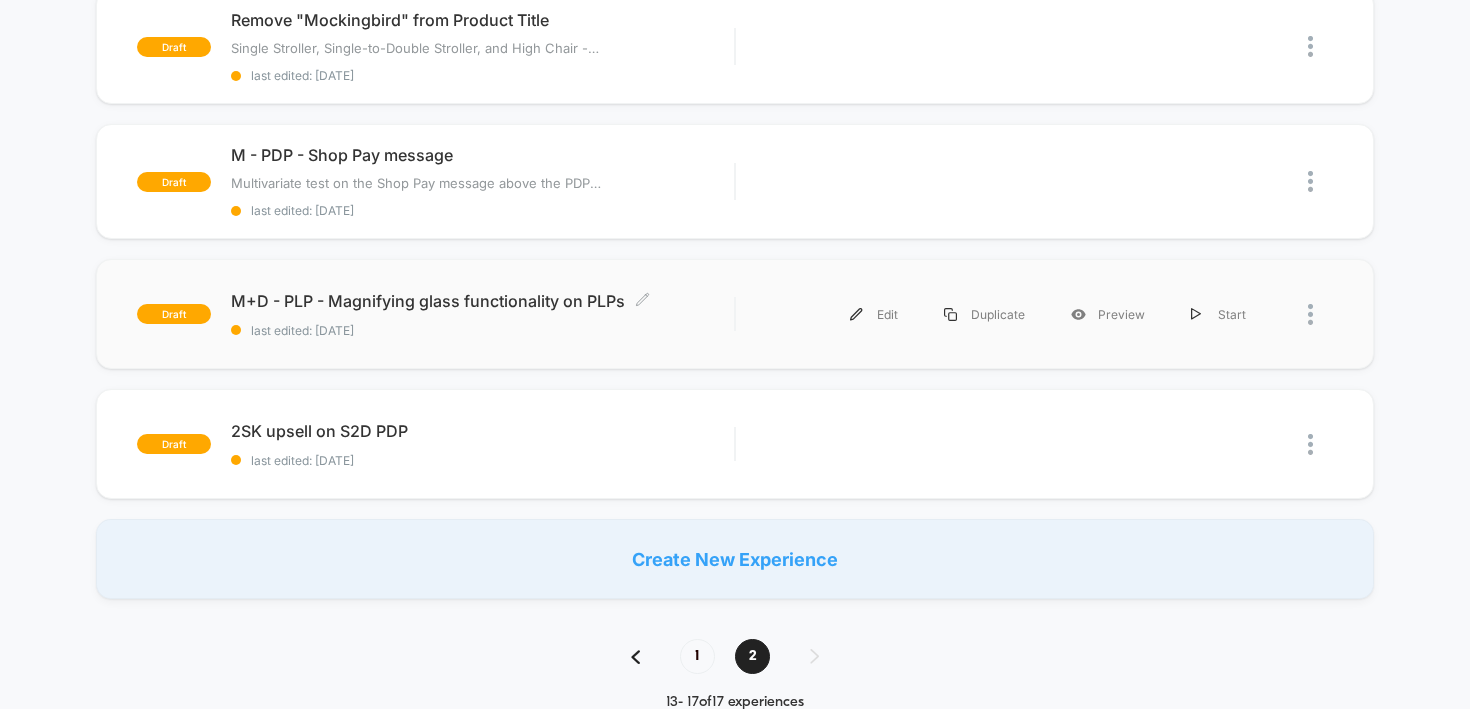 scroll, scrollTop: 386, scrollLeft: 0, axis: vertical 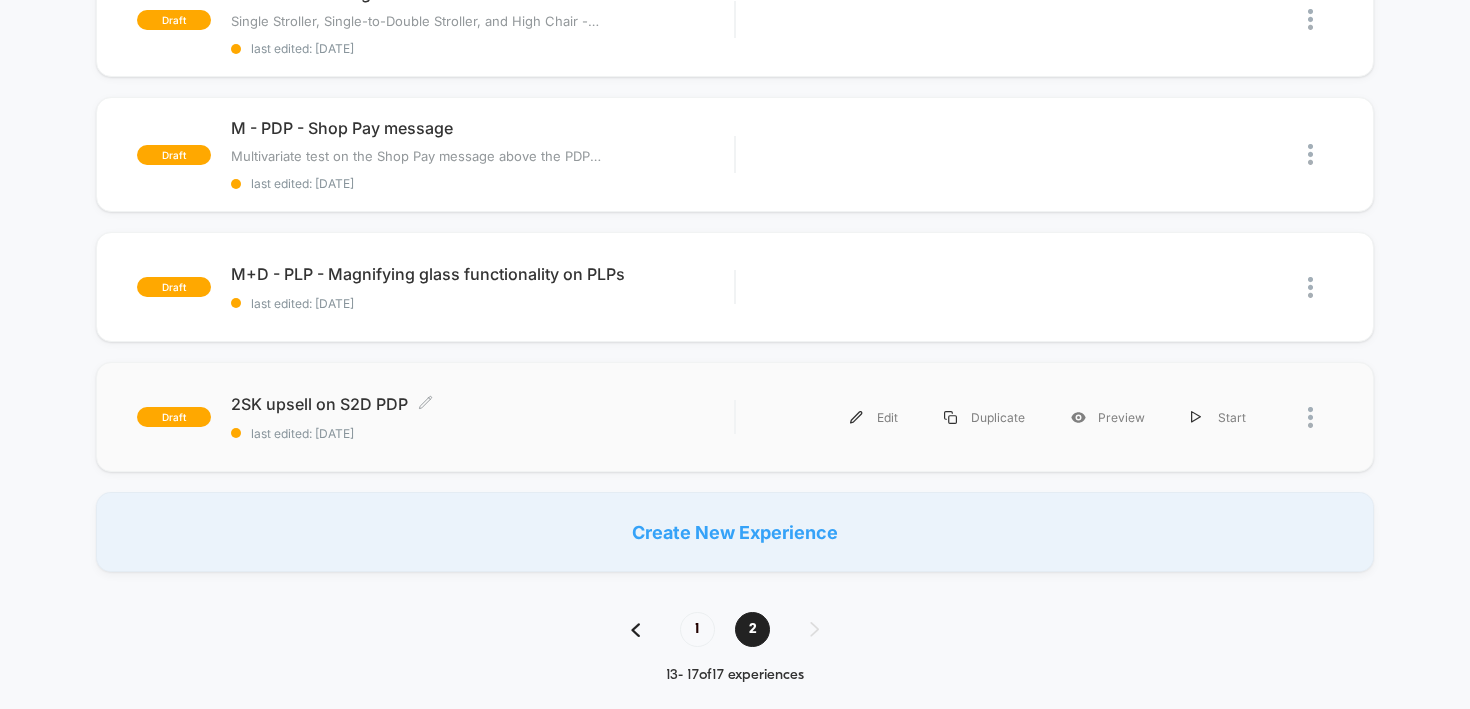 click on "last edited: [DATE]" at bounding box center [483, 433] 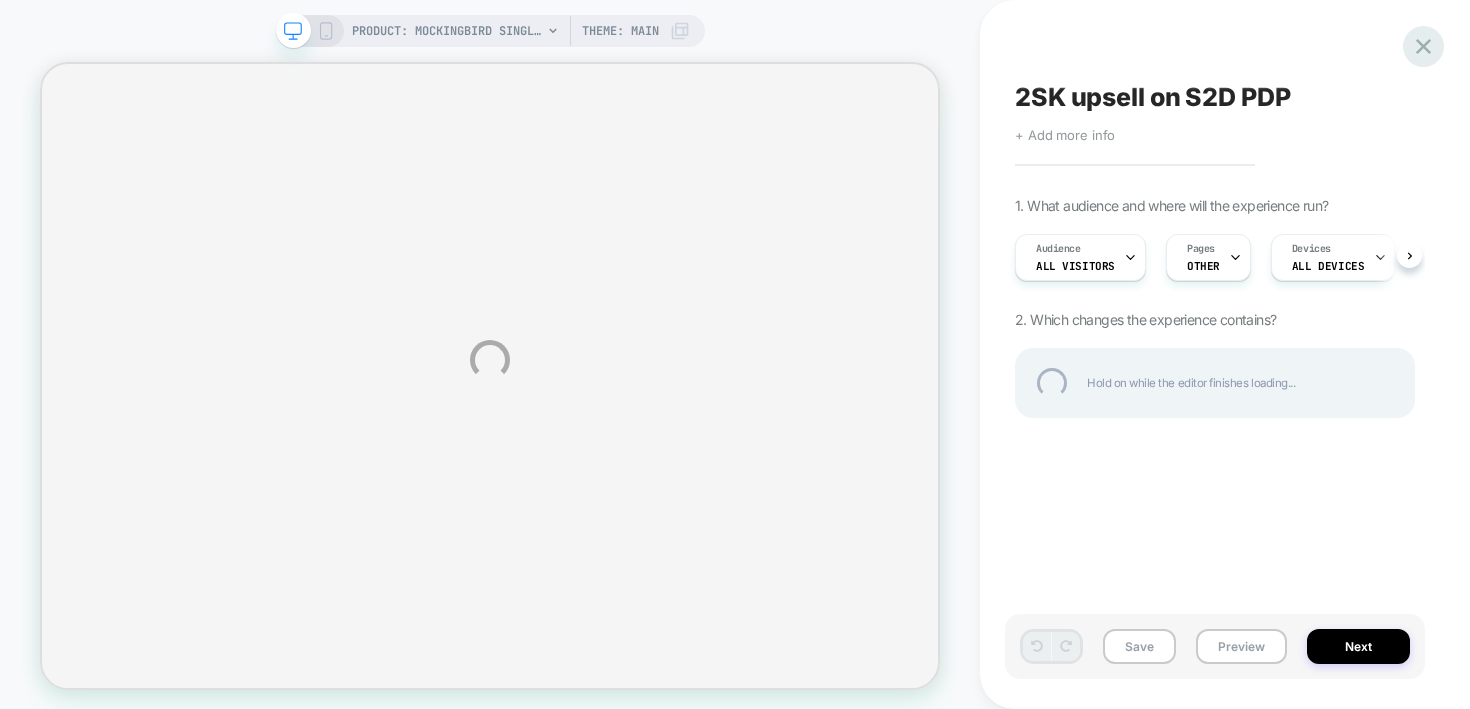 click at bounding box center [1423, 46] 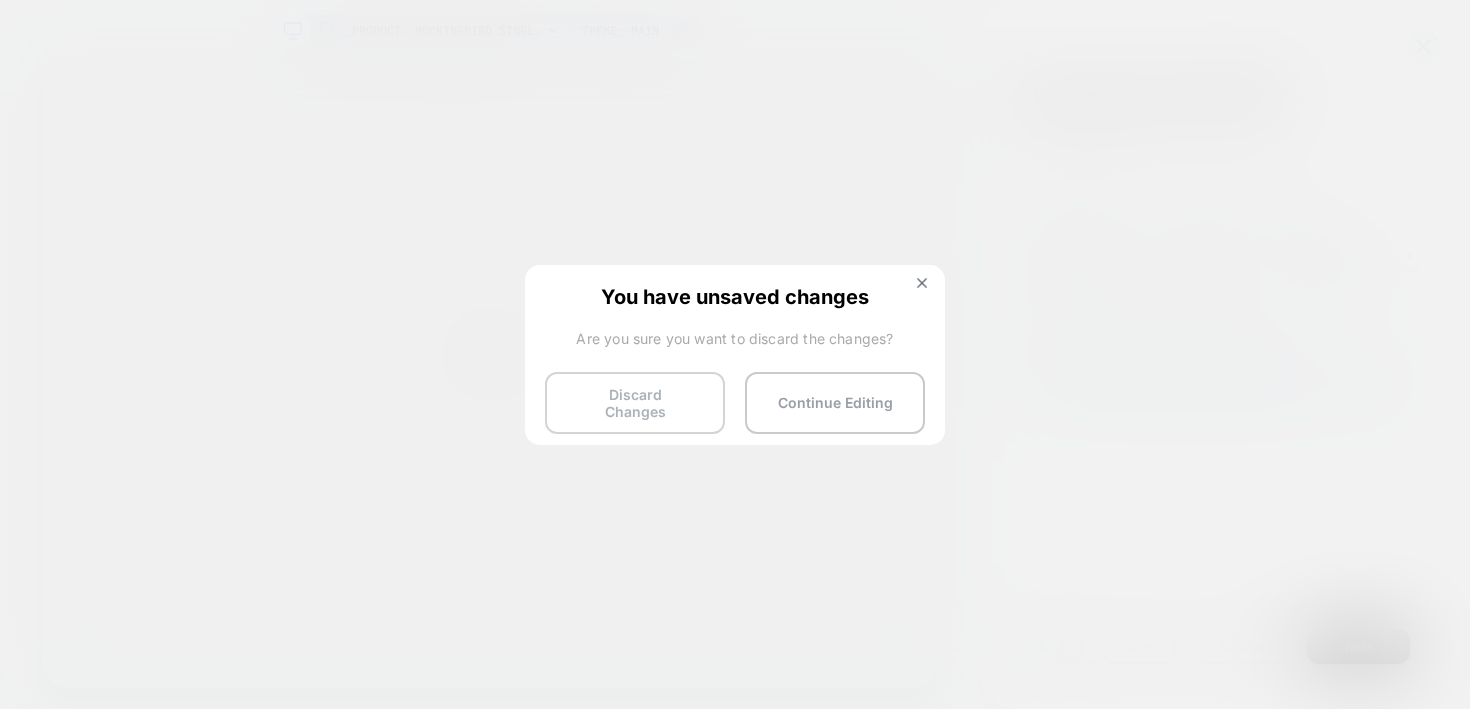click on "Discard Changes" at bounding box center (635, 403) 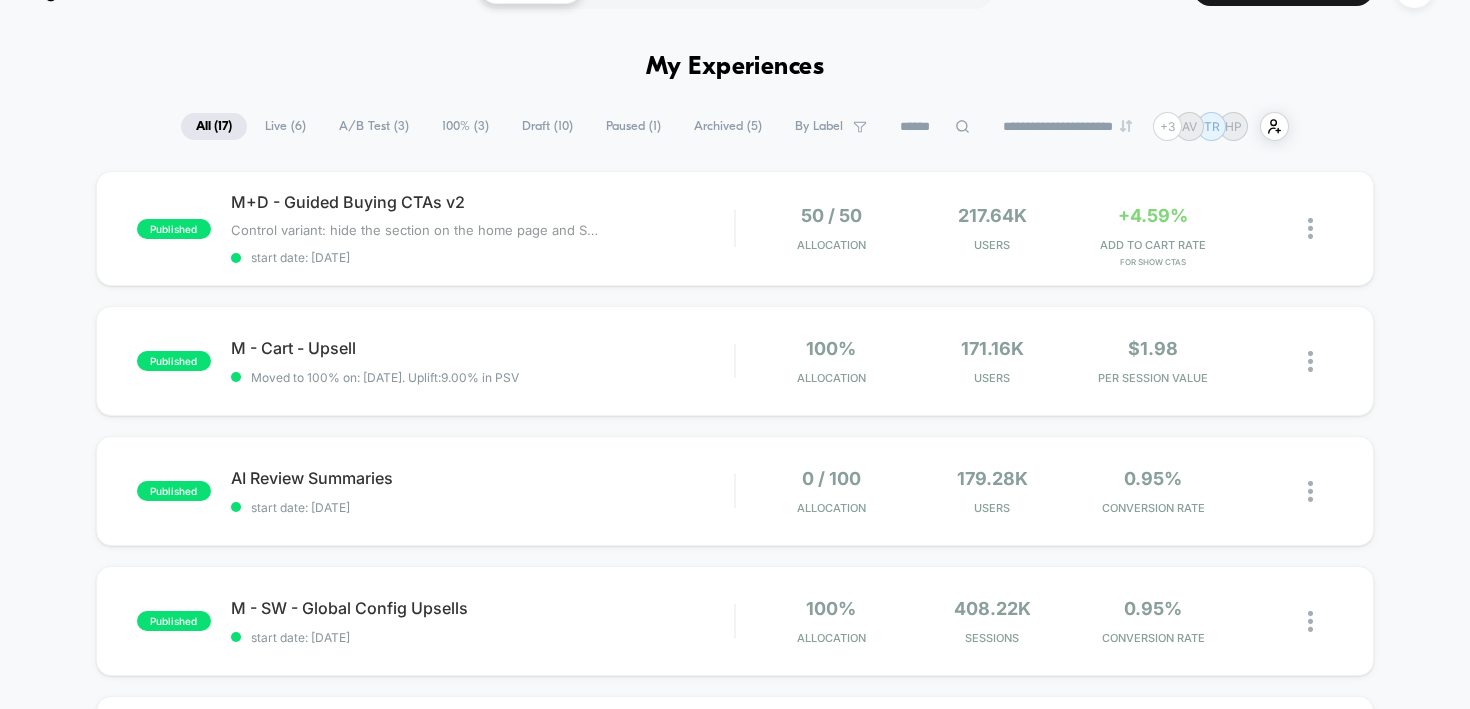 scroll, scrollTop: 50, scrollLeft: 0, axis: vertical 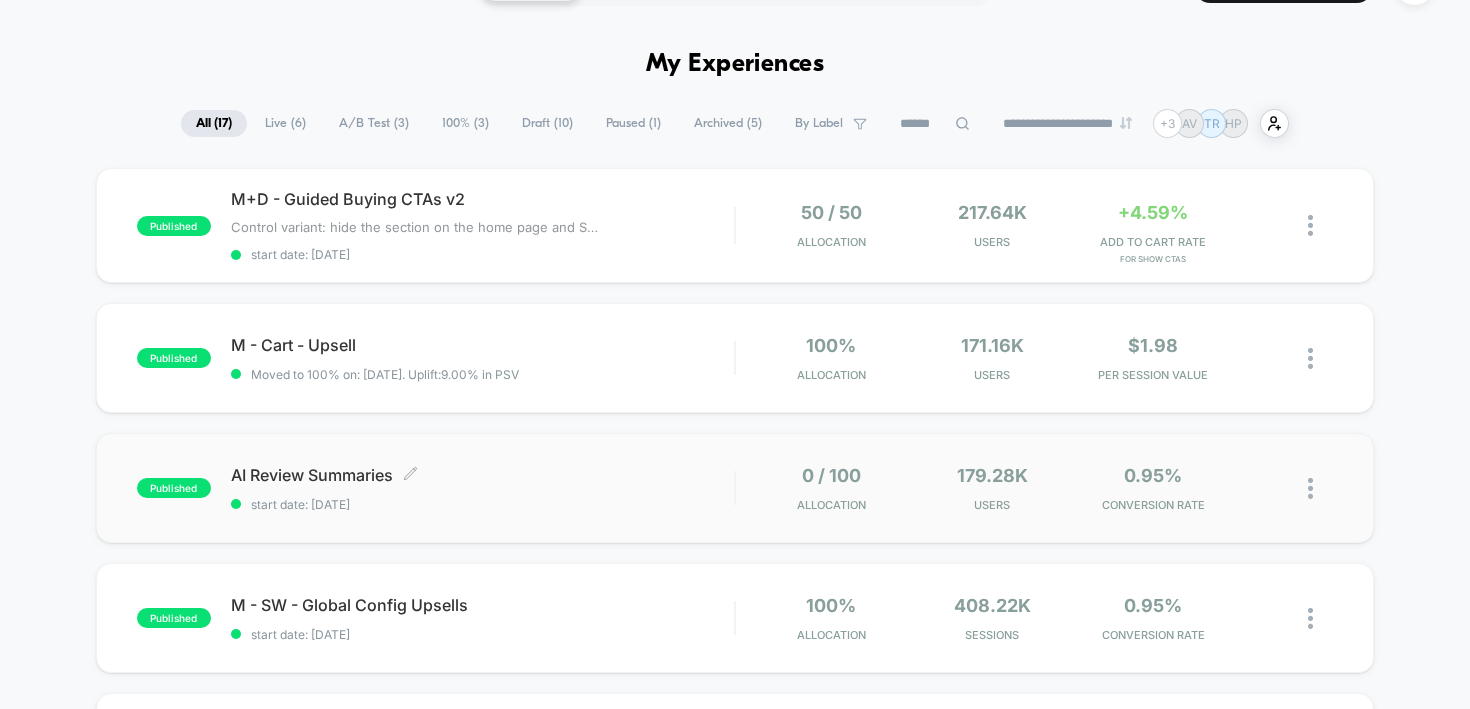 click on "AI Review Summaries Click to edit experience details Click to edit experience details start date: [DATE]" at bounding box center (483, 488) 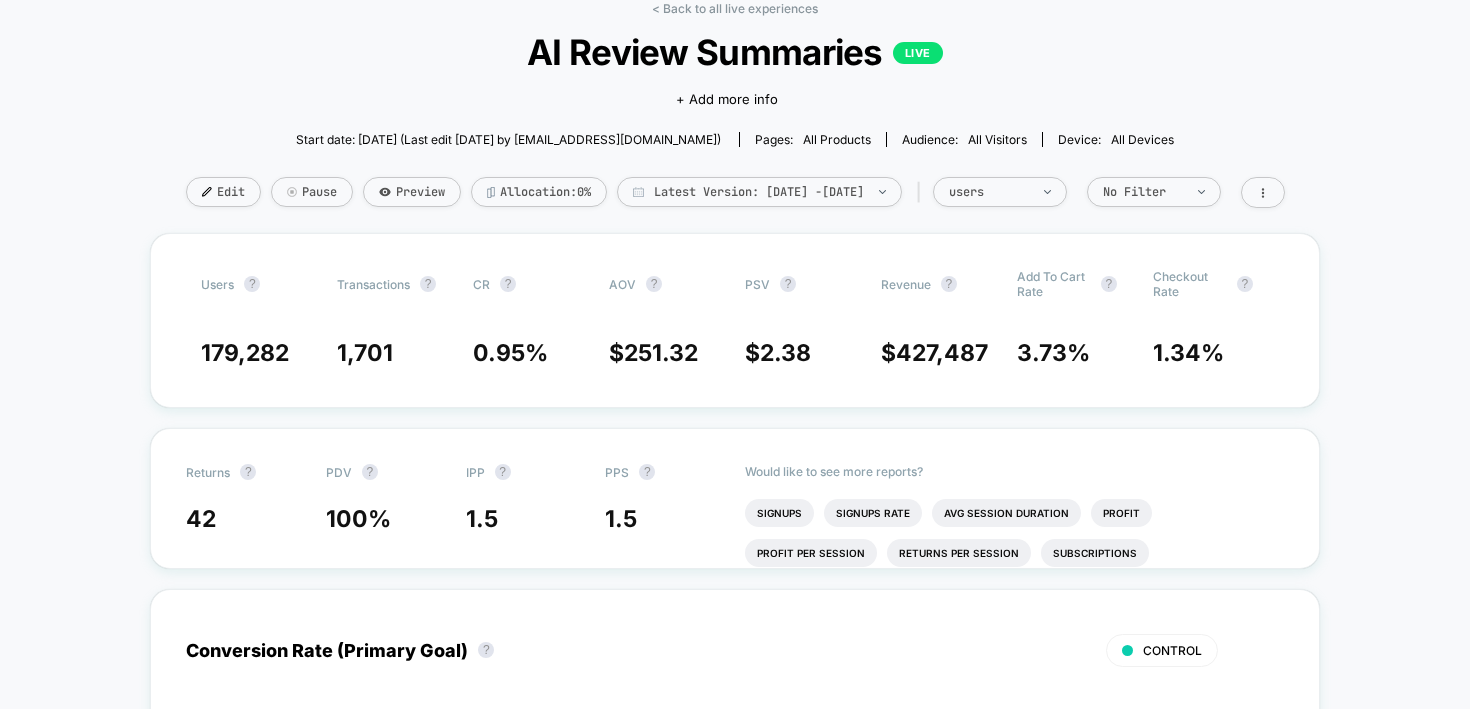 scroll, scrollTop: 105, scrollLeft: 0, axis: vertical 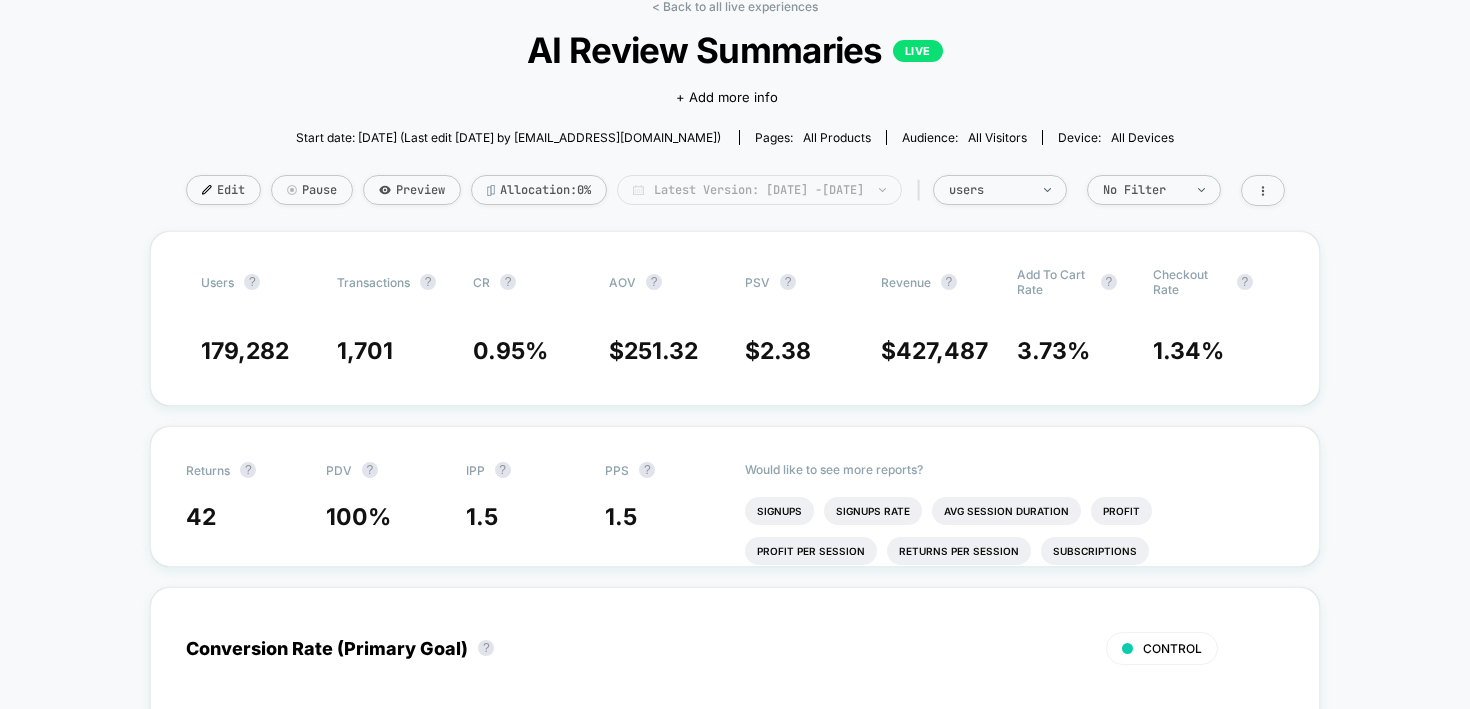 click on "Latest Version:     [DATE]    -    [DATE]" at bounding box center [759, 190] 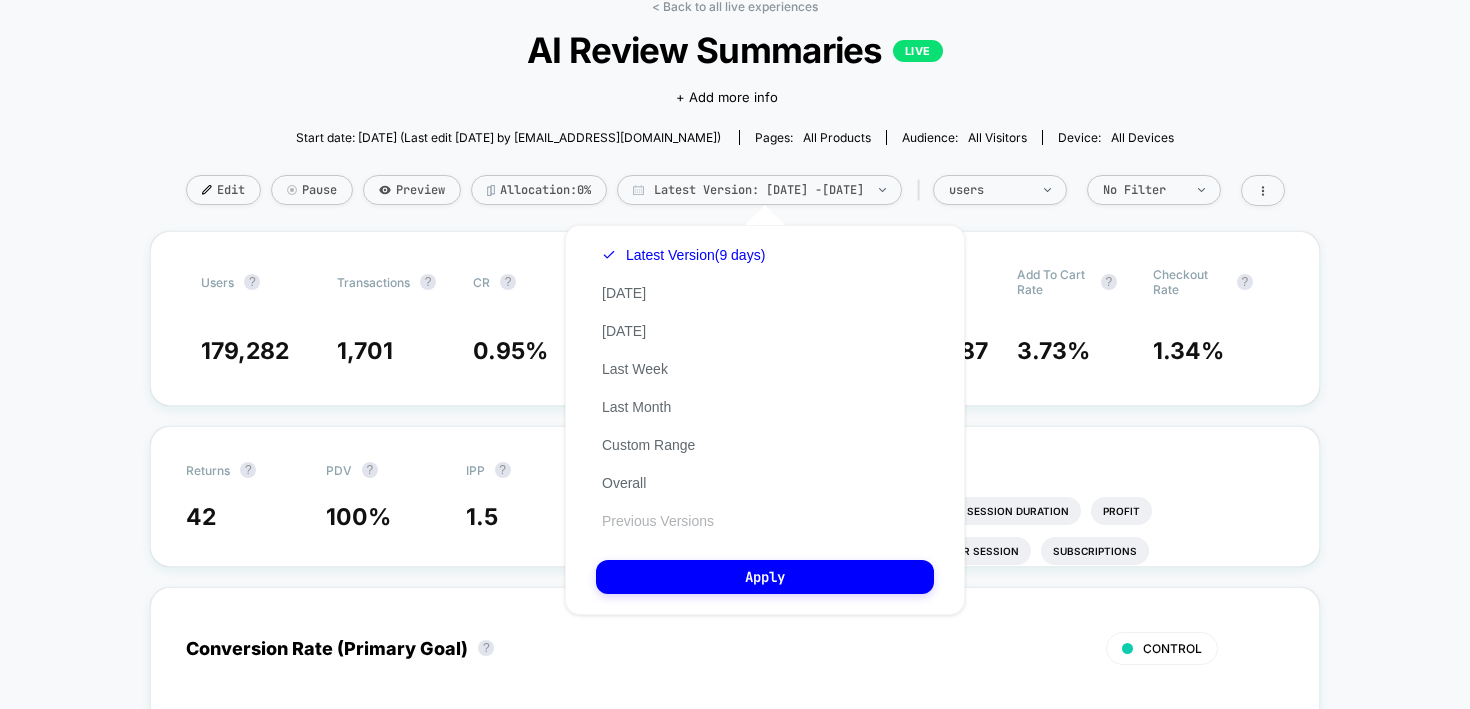 click on "Previous Versions" at bounding box center (658, 521) 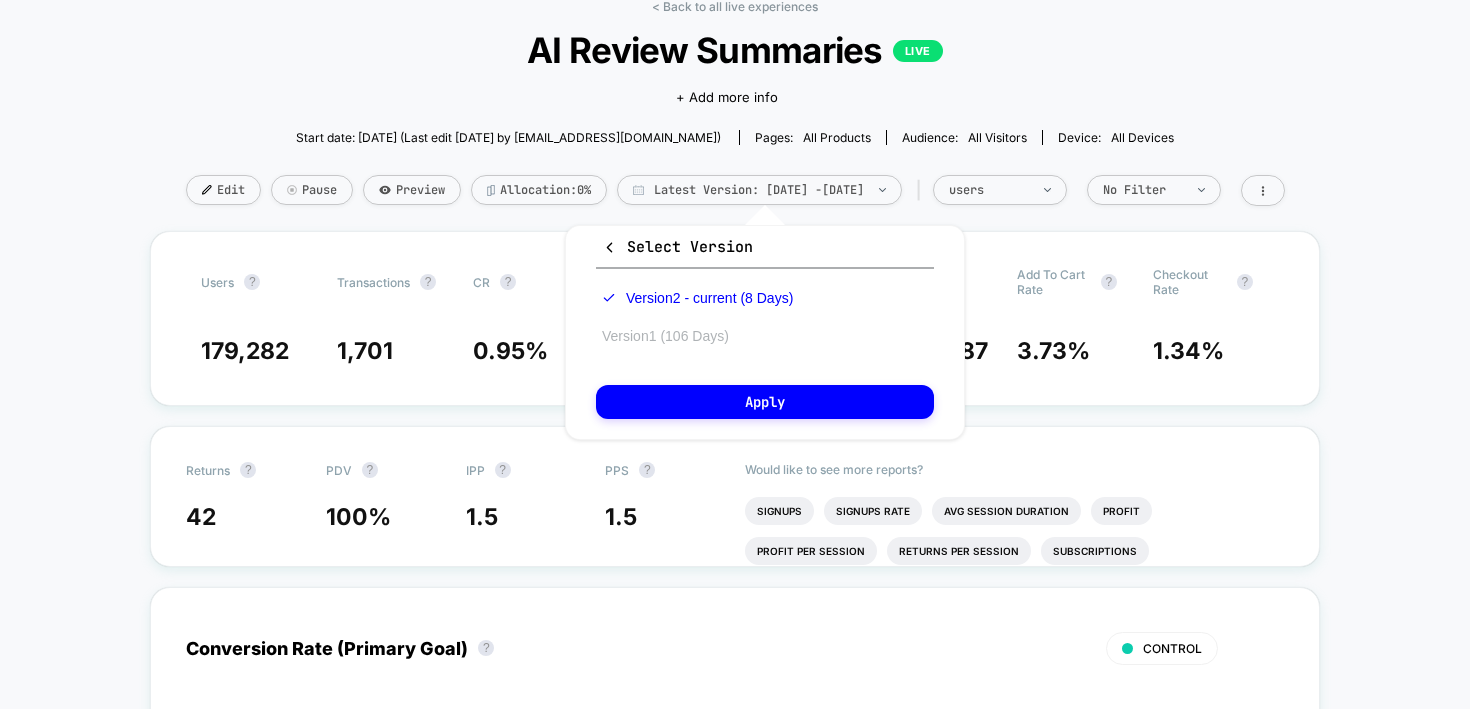 click on "Version  1   (106 Days)" at bounding box center [665, 336] 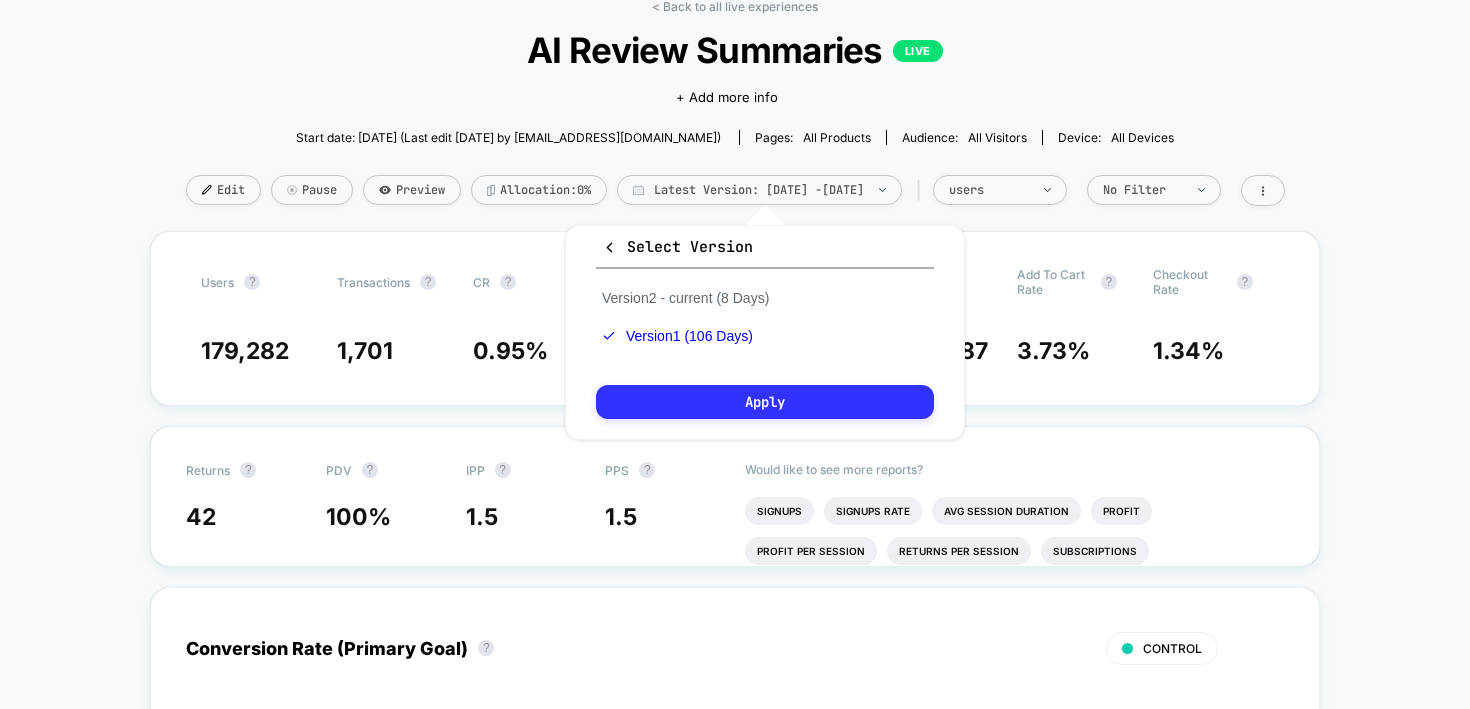click on "Apply" at bounding box center [765, 402] 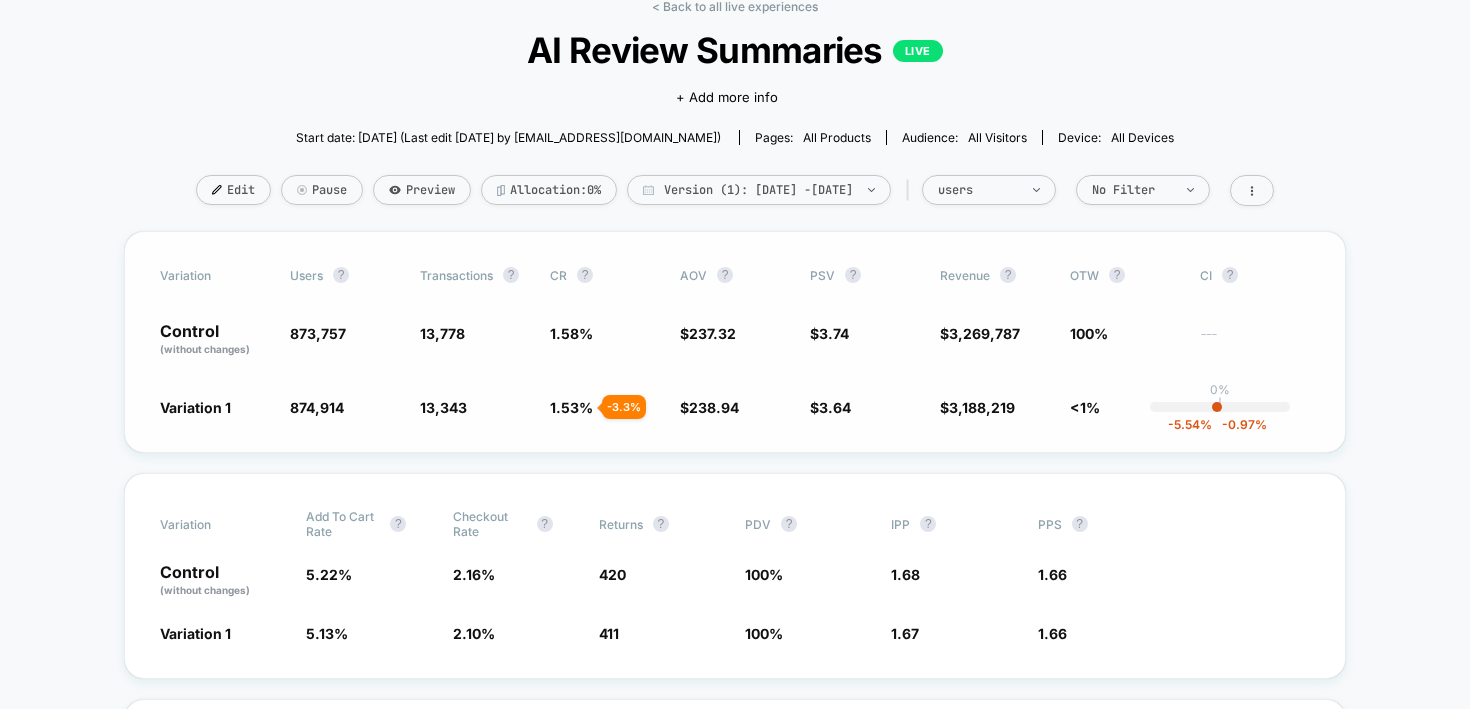 drag, startPoint x: 833, startPoint y: 343, endPoint x: 783, endPoint y: 302, distance: 64.66065 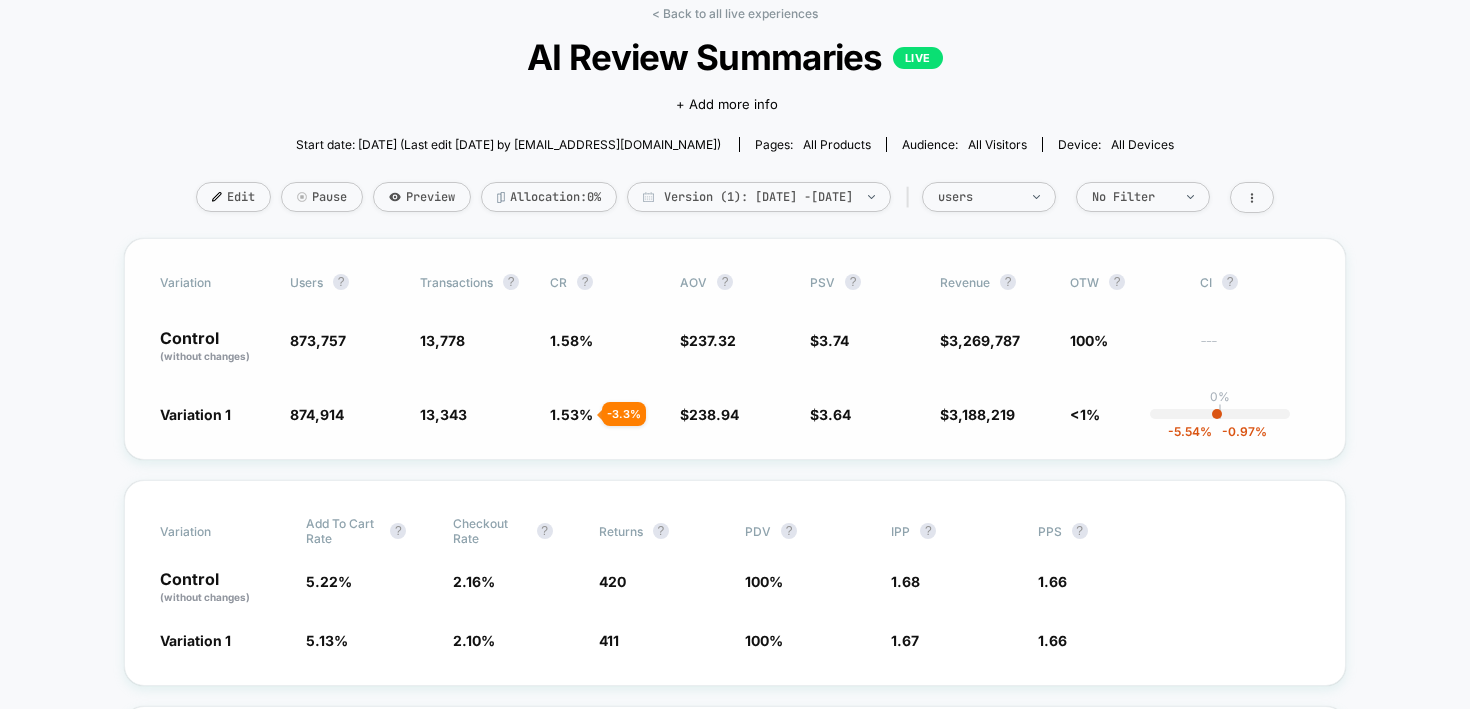 scroll, scrollTop: 96, scrollLeft: 0, axis: vertical 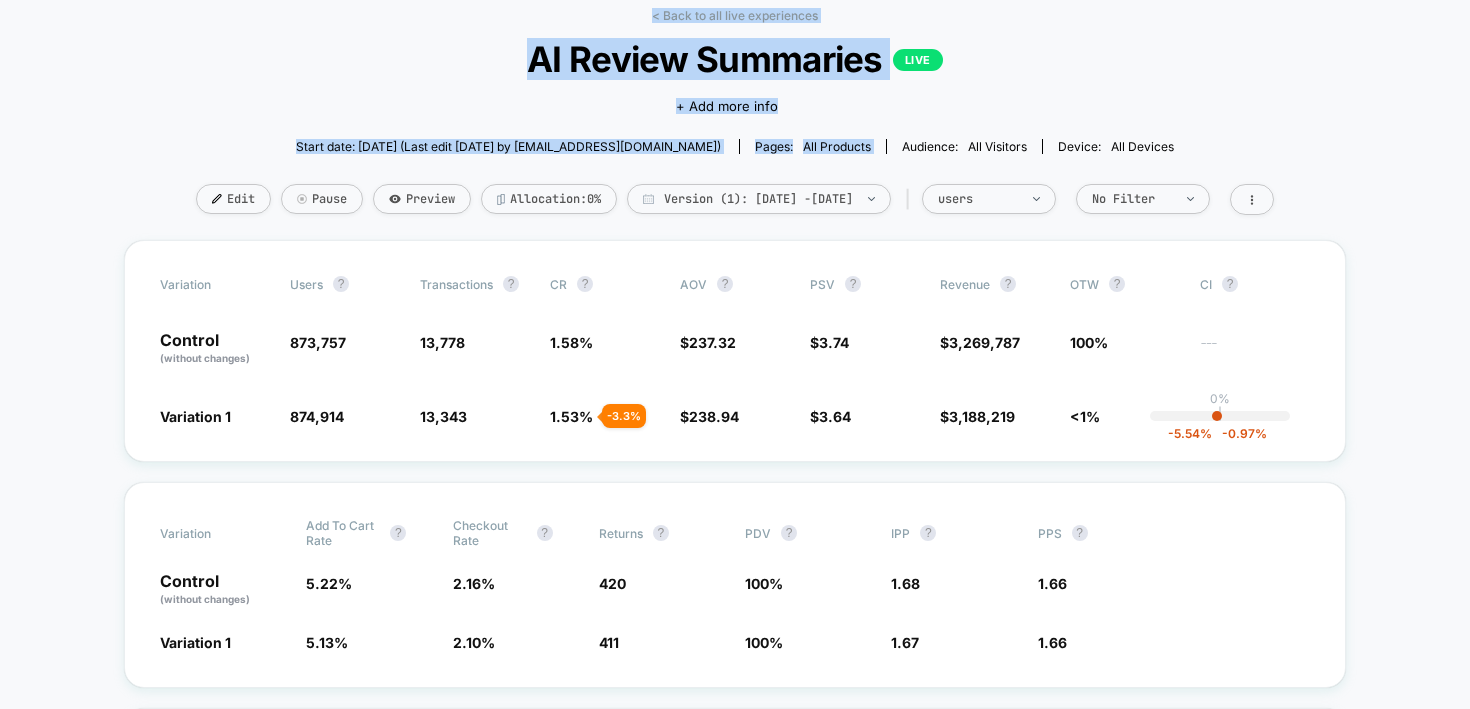 drag, startPoint x: 964, startPoint y: 6, endPoint x: 1009, endPoint y: 137, distance: 138.51353 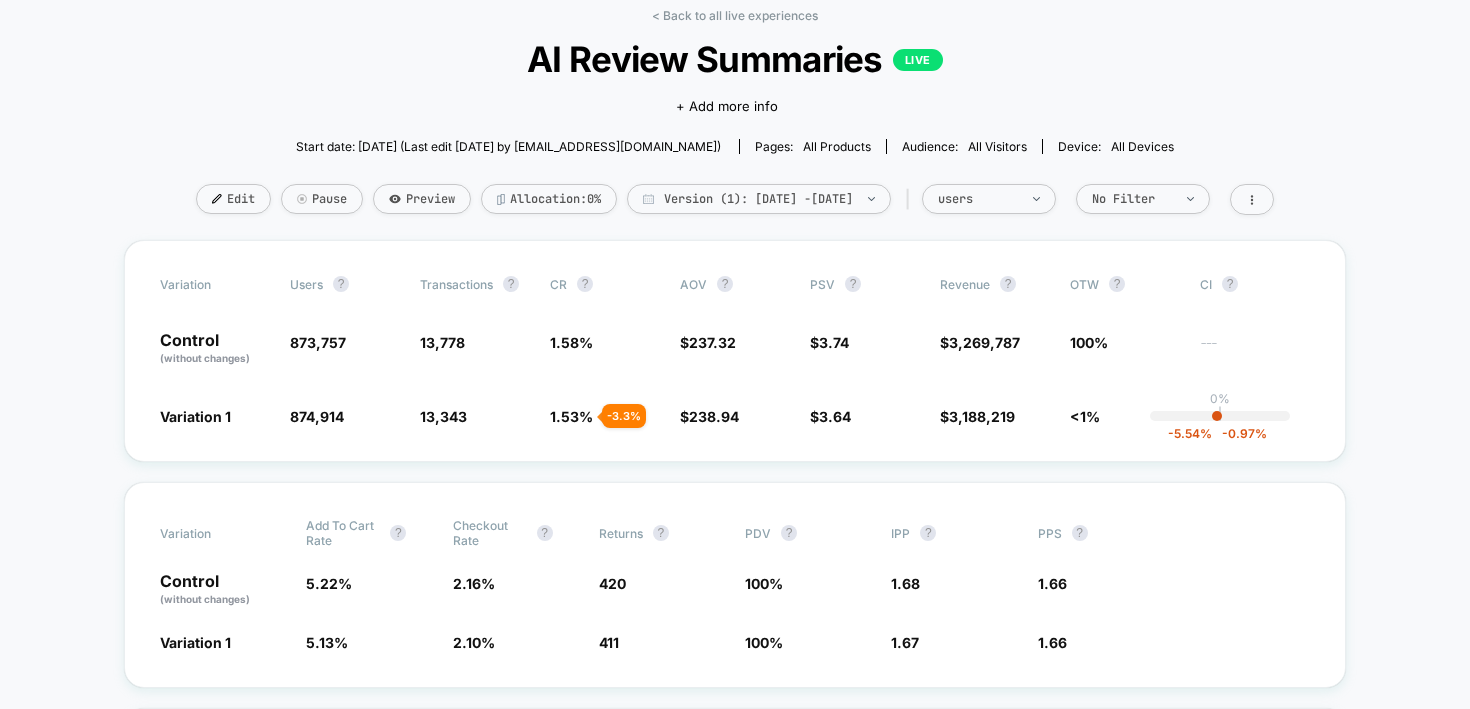 click on "Click to edit experience details + Add more info" at bounding box center (735, 104) 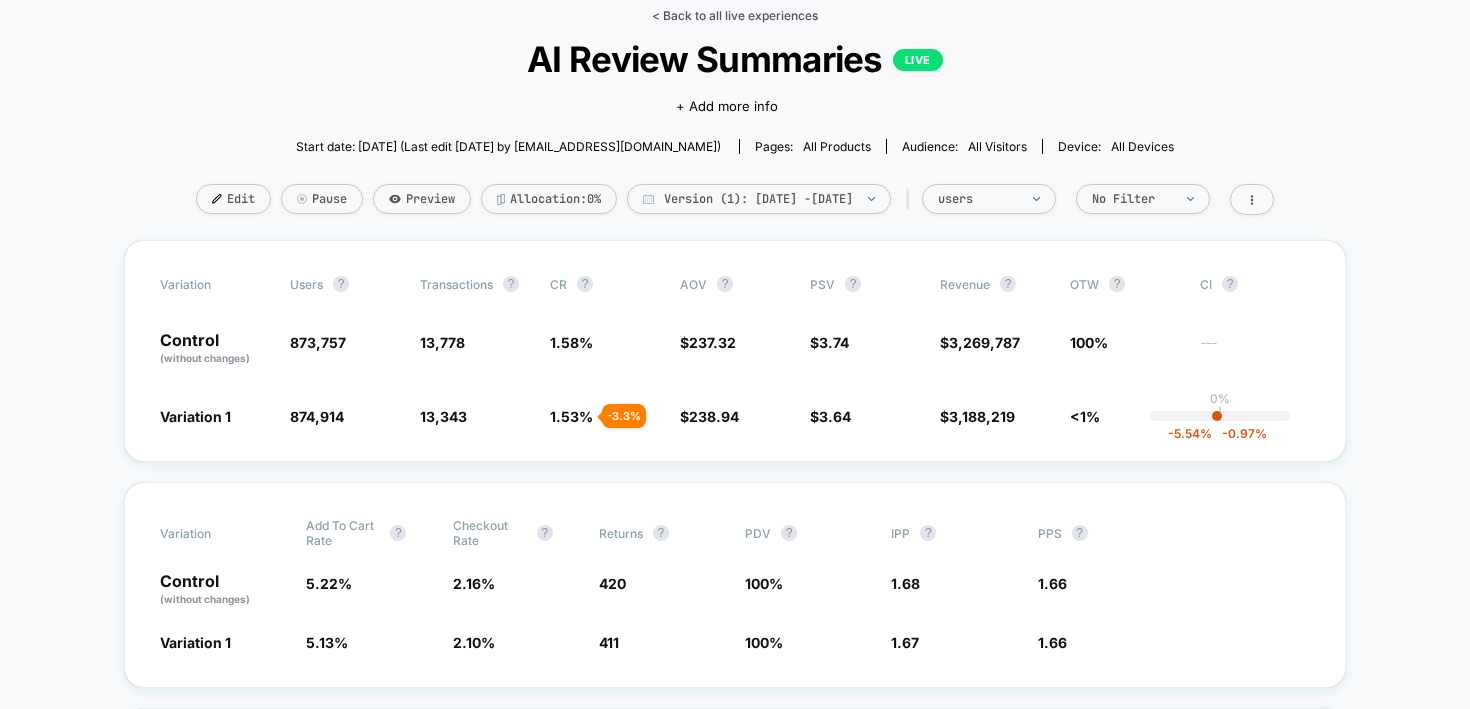 click on "< Back to all live experiences" at bounding box center [735, 15] 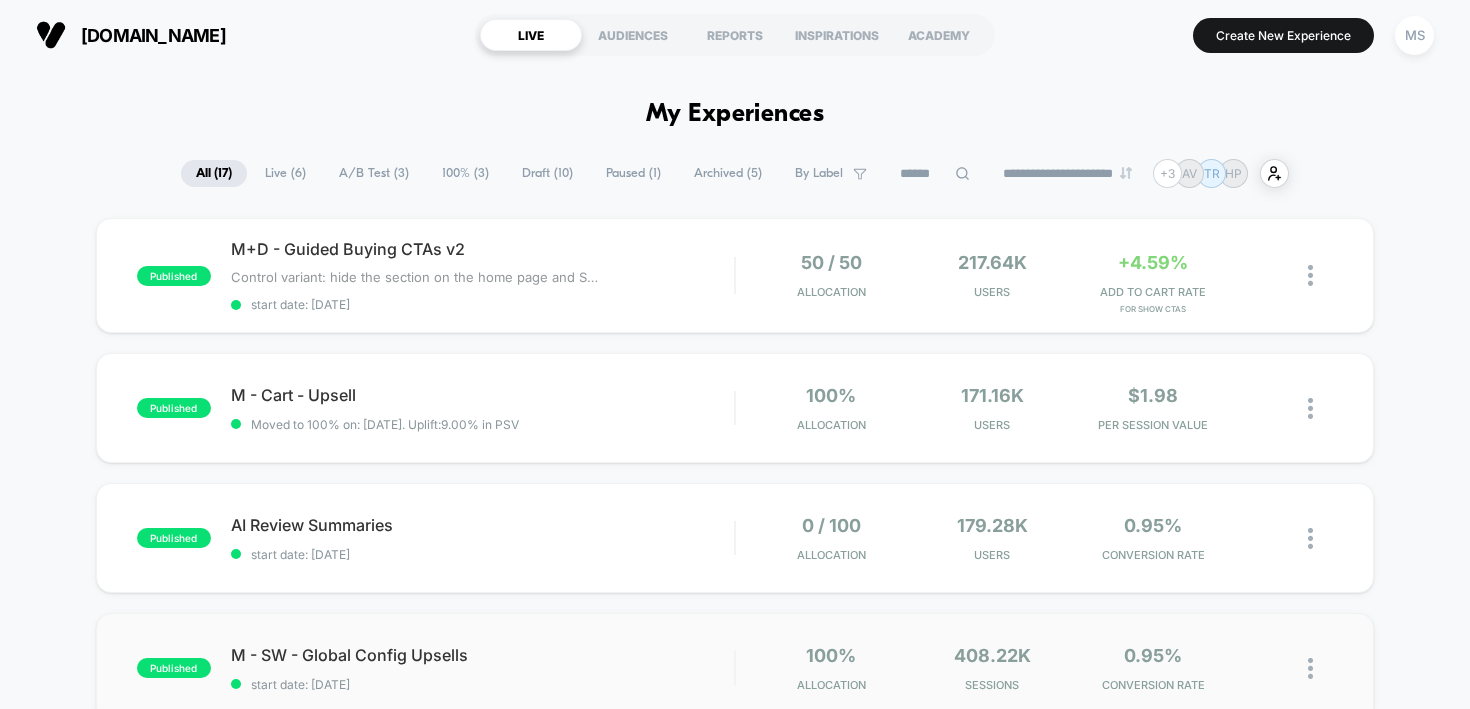 scroll, scrollTop: 0, scrollLeft: 0, axis: both 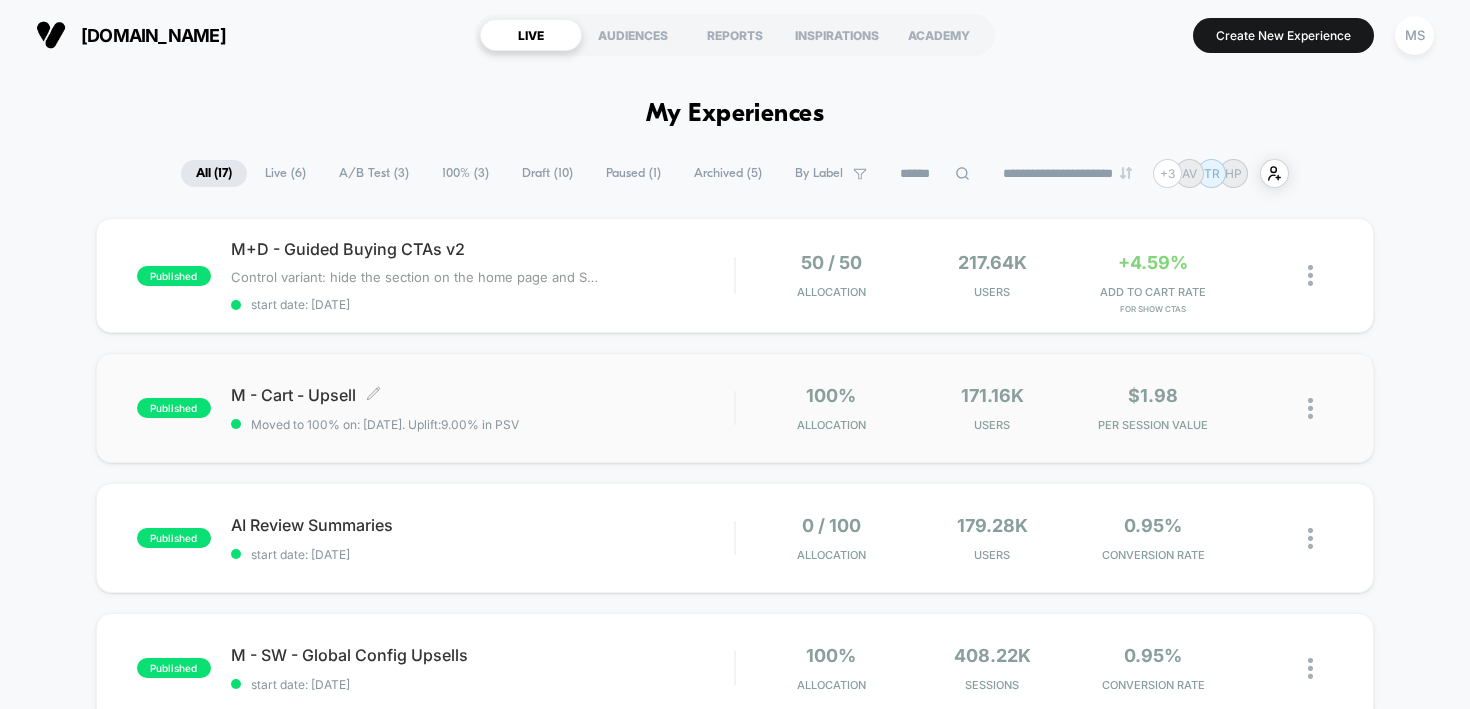 click on "M - Cart - Upsell Click to edit experience details" at bounding box center [483, 395] 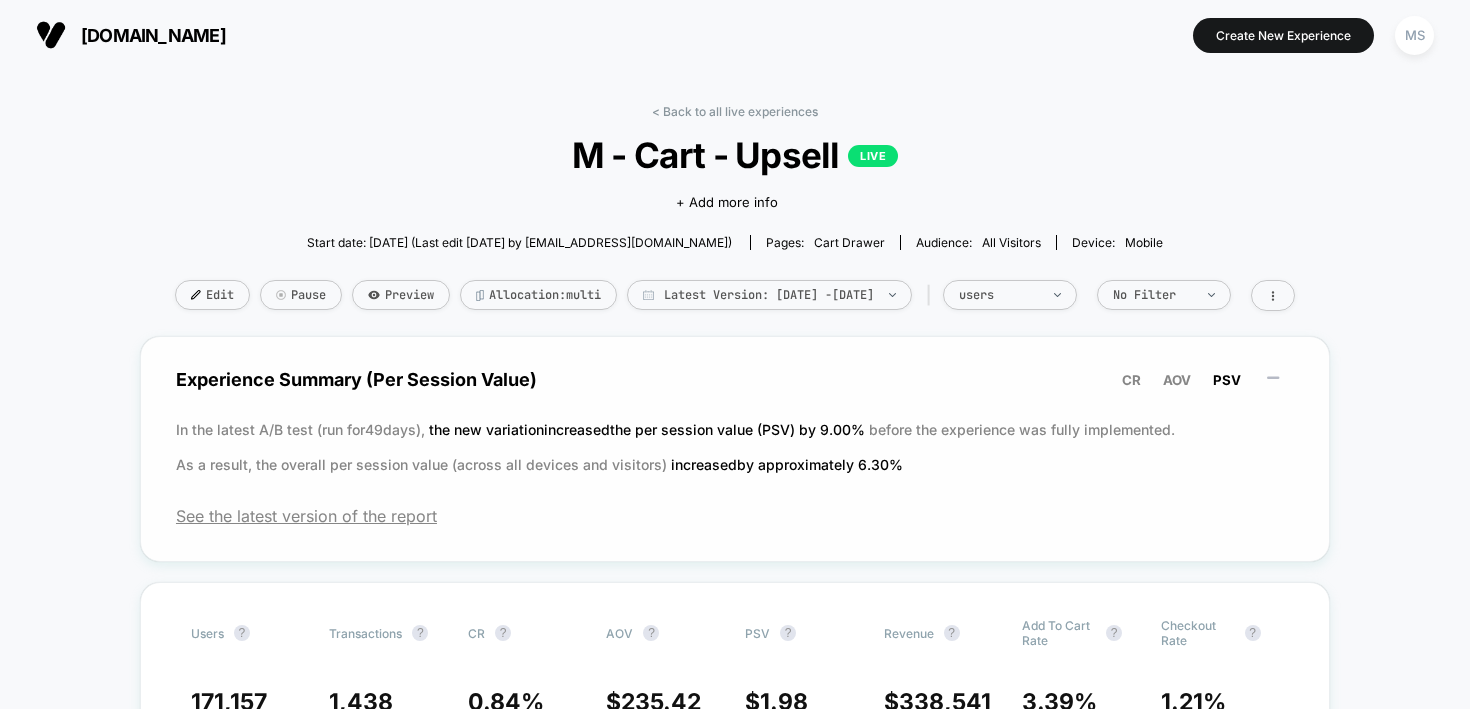 scroll, scrollTop: 2, scrollLeft: 0, axis: vertical 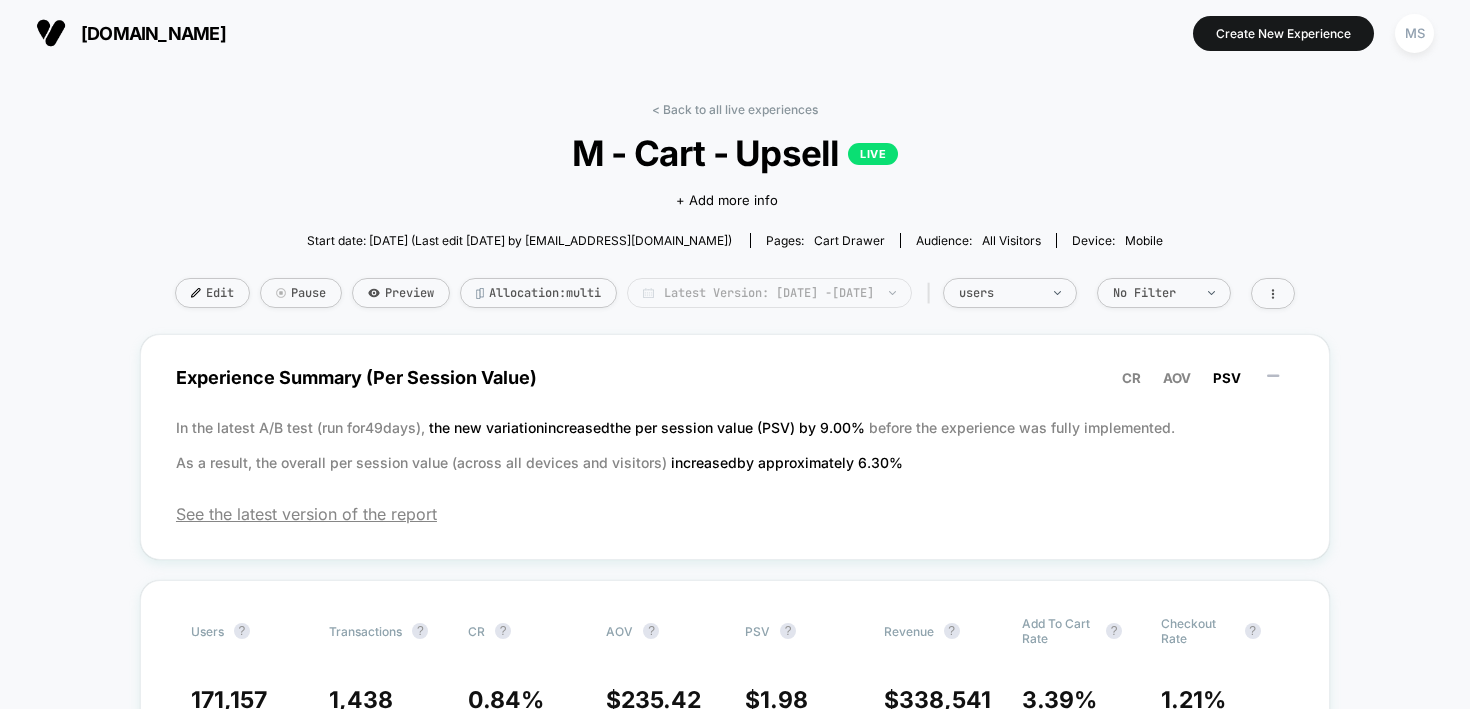 click on "Latest Version:     [DATE]    -    [DATE]" at bounding box center [769, 293] 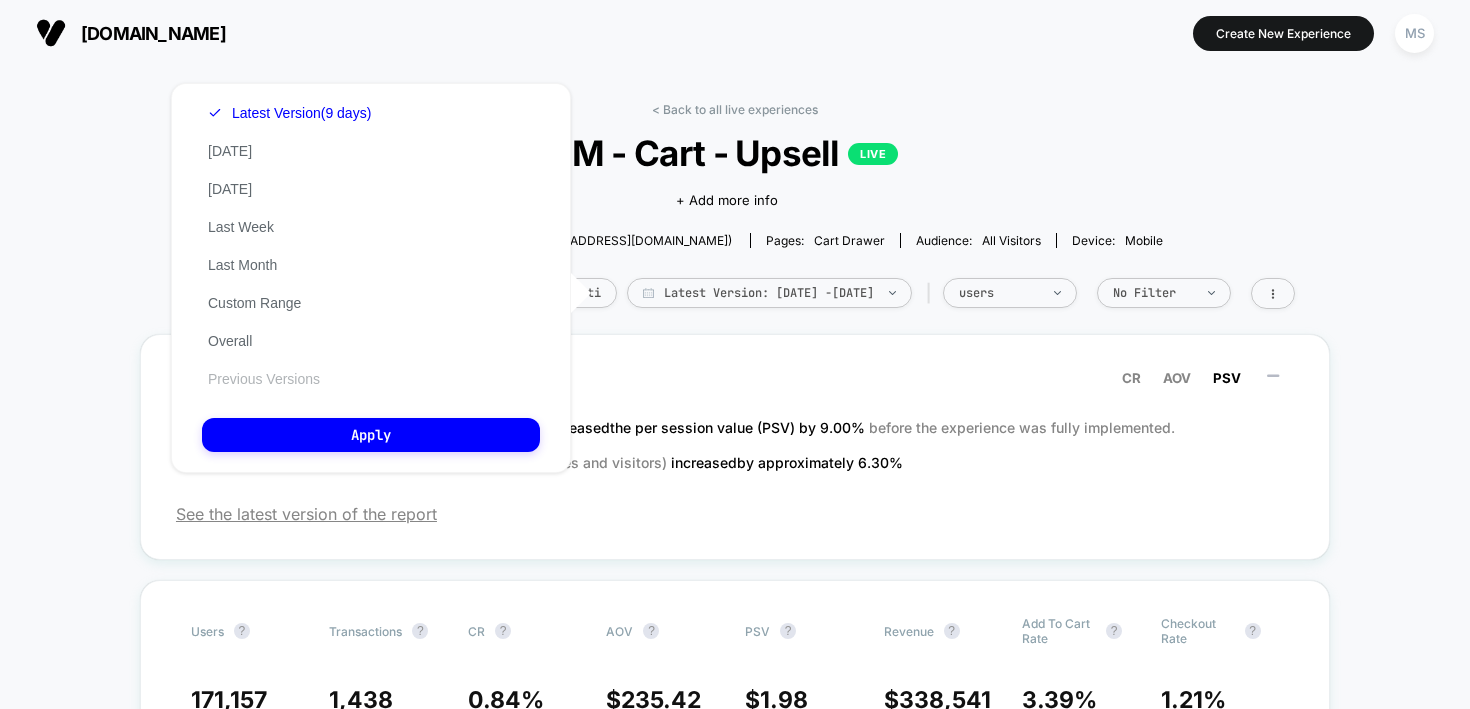 click on "Previous Versions" at bounding box center [264, 379] 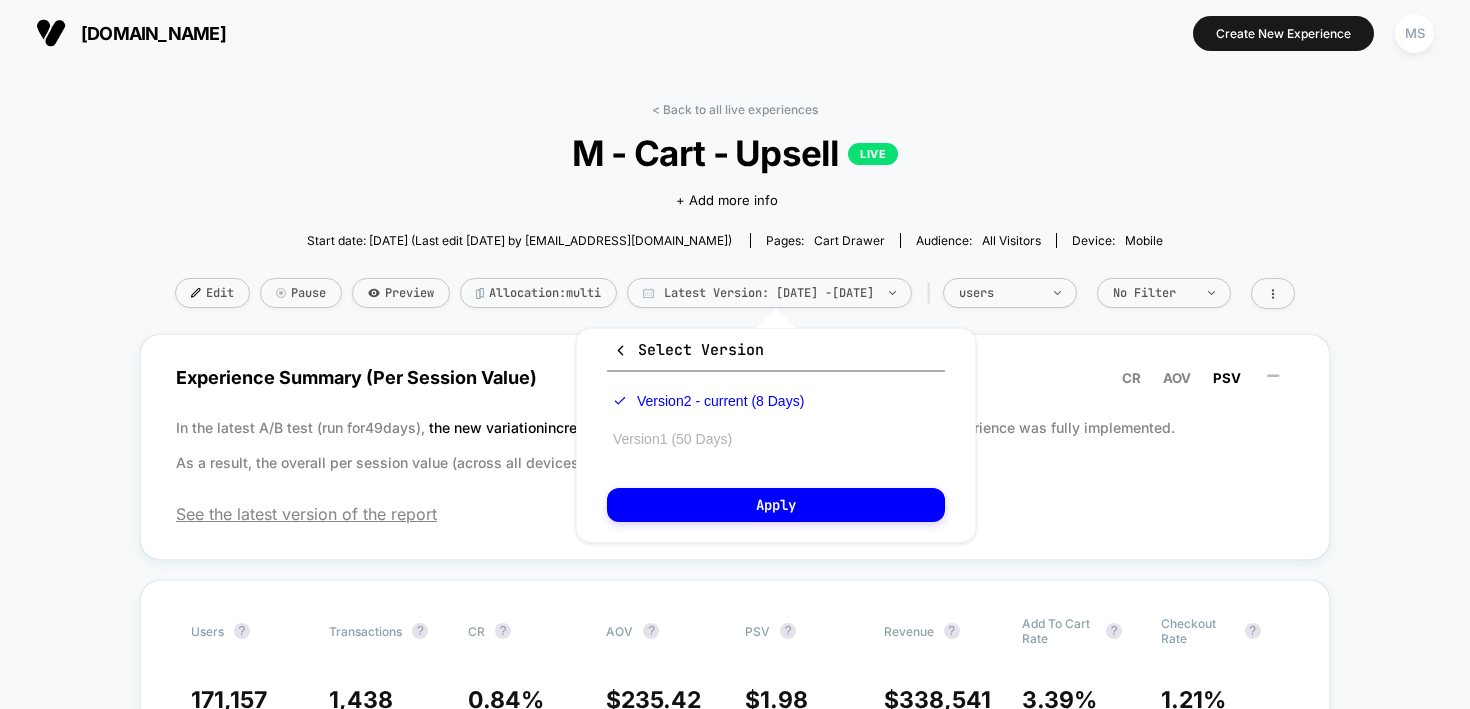 click on "Version  1   (50 Days)" at bounding box center [672, 439] 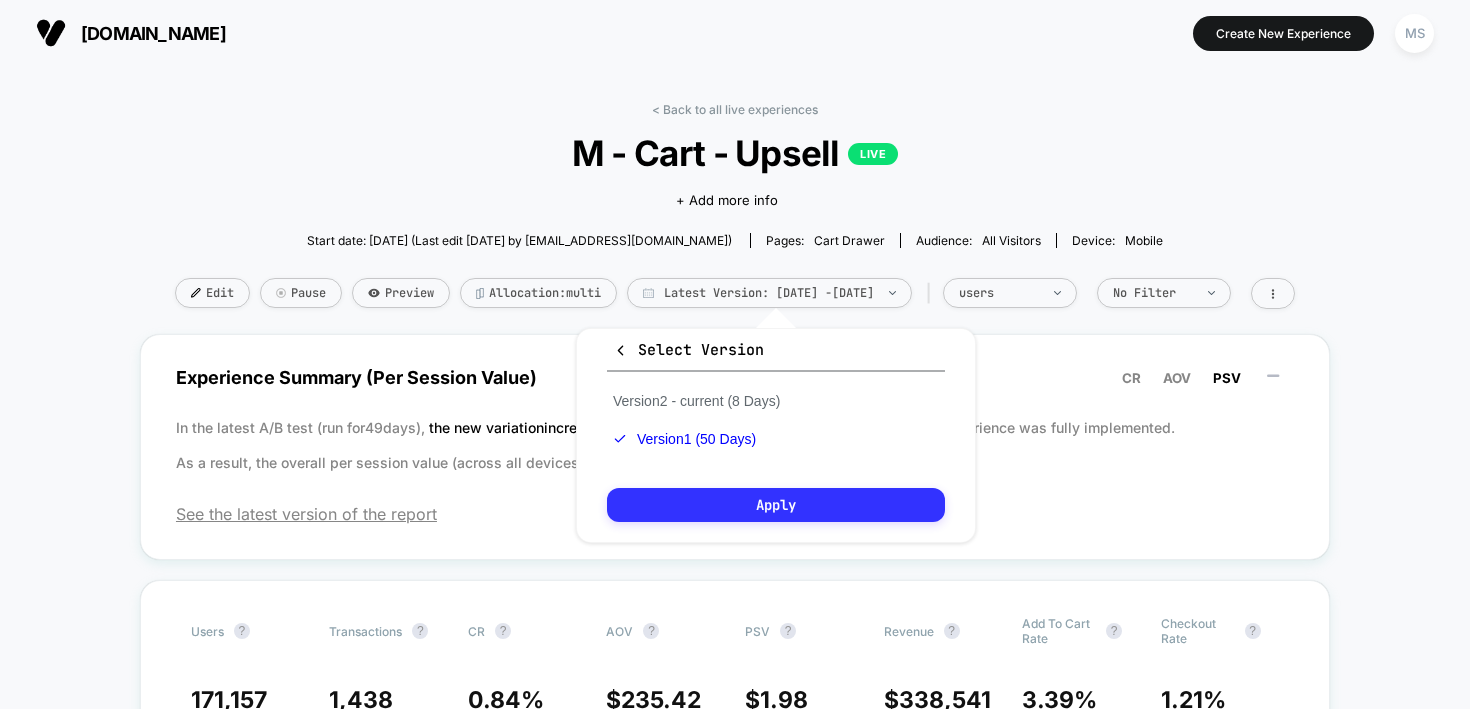 click on "Apply" at bounding box center [776, 505] 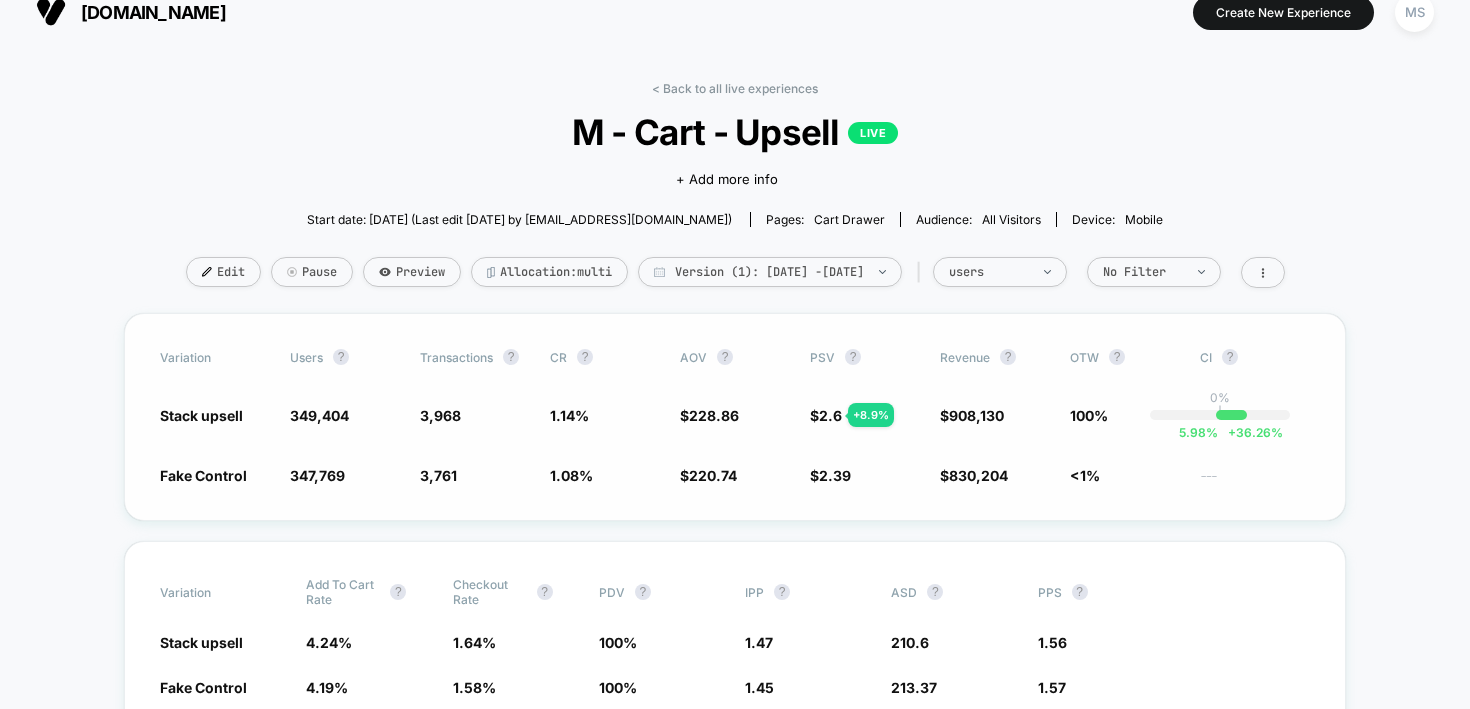 scroll, scrollTop: 28, scrollLeft: 0, axis: vertical 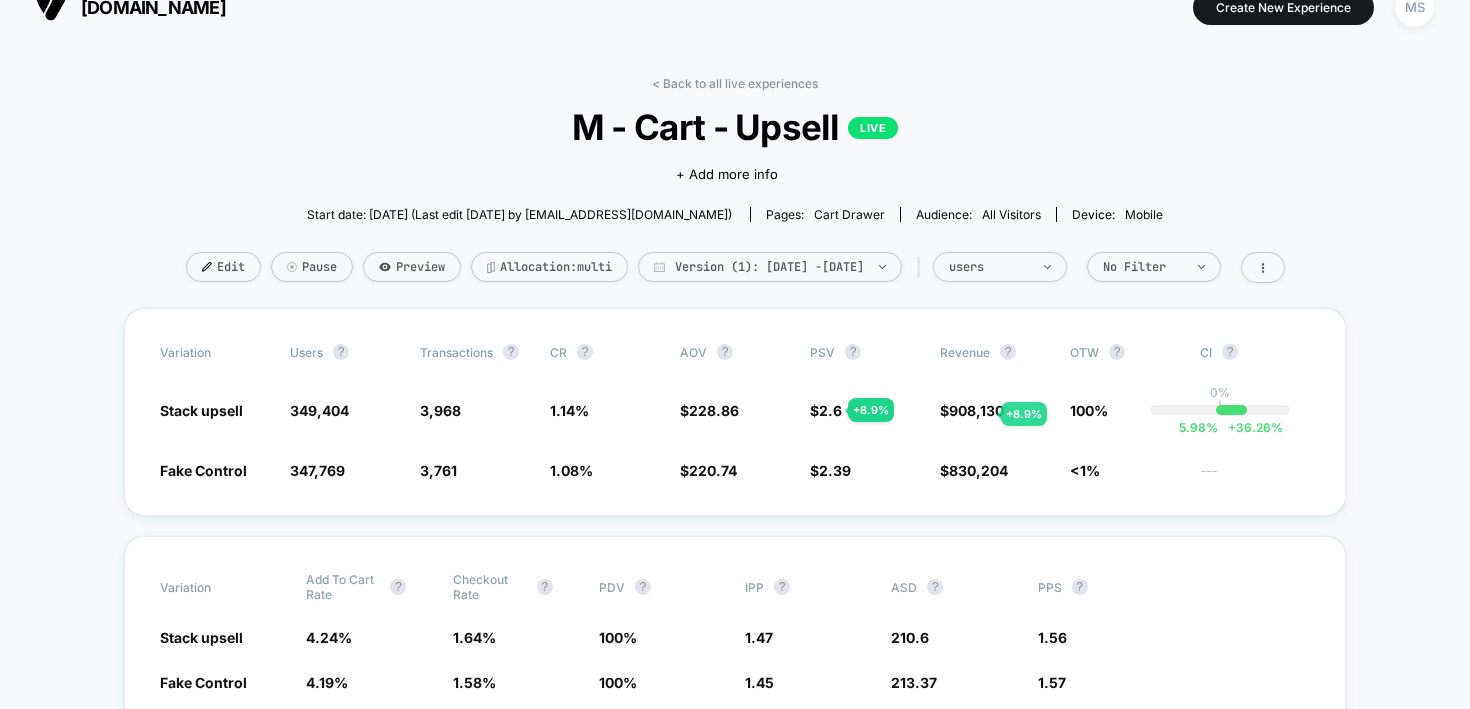 drag, startPoint x: 968, startPoint y: 378, endPoint x: 1029, endPoint y: 524, distance: 158.23085 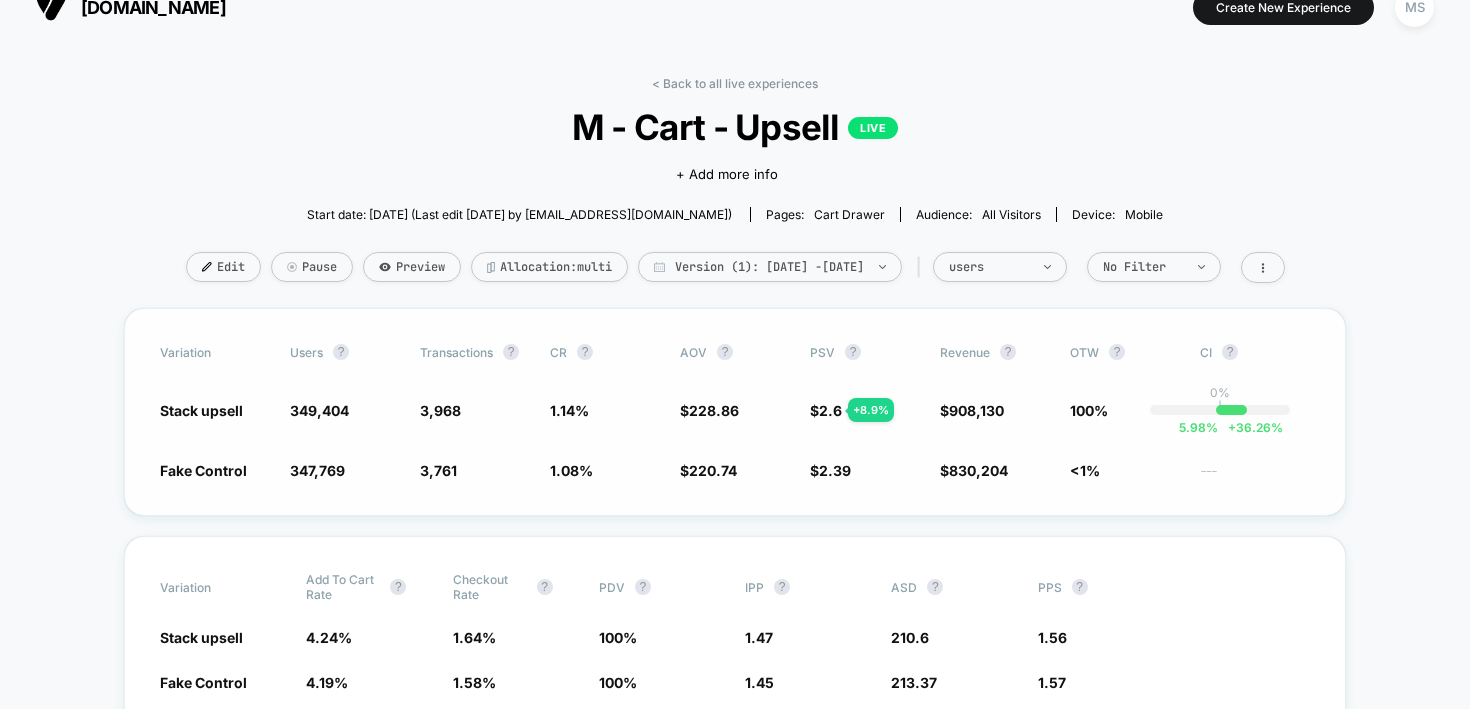 drag, startPoint x: 1015, startPoint y: 486, endPoint x: 998, endPoint y: 384, distance: 103.40696 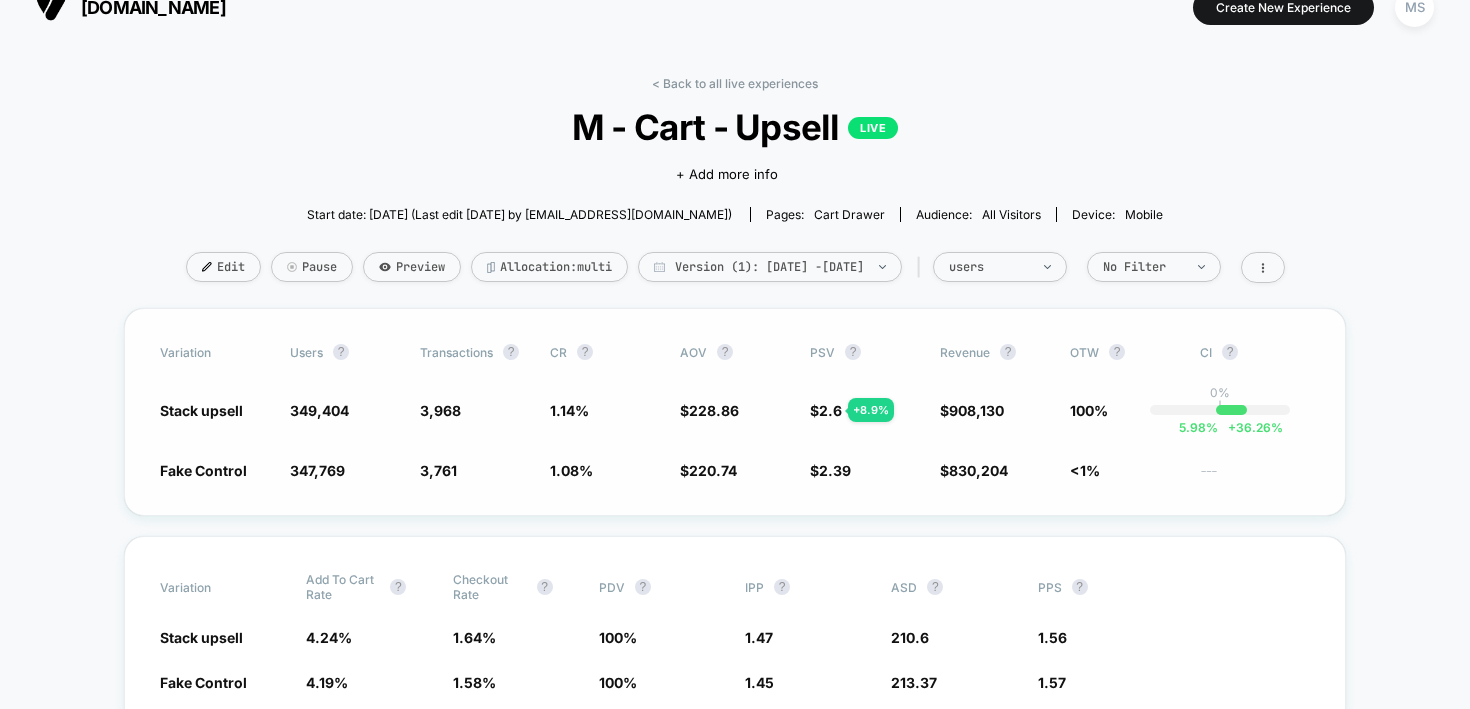 click on "Variation users ? Transactions ? CR ? AOV ? PSV ? Revenue ? OTW ? CI ? Stack upsell 349,404 + 0.47 % 3,968 + 5 % 1.14 % + 5 % $ 228.86 + 3.7 % $ 2.6 + 8.9 % $ 908,130 + 8.9 % 100% 0% | 5.98 % + 36.26 % Fake Control 347,769 3,761 1.08 % $ 220.74 $ 2.39 $ 830,204 <1% ---" at bounding box center [735, 412] 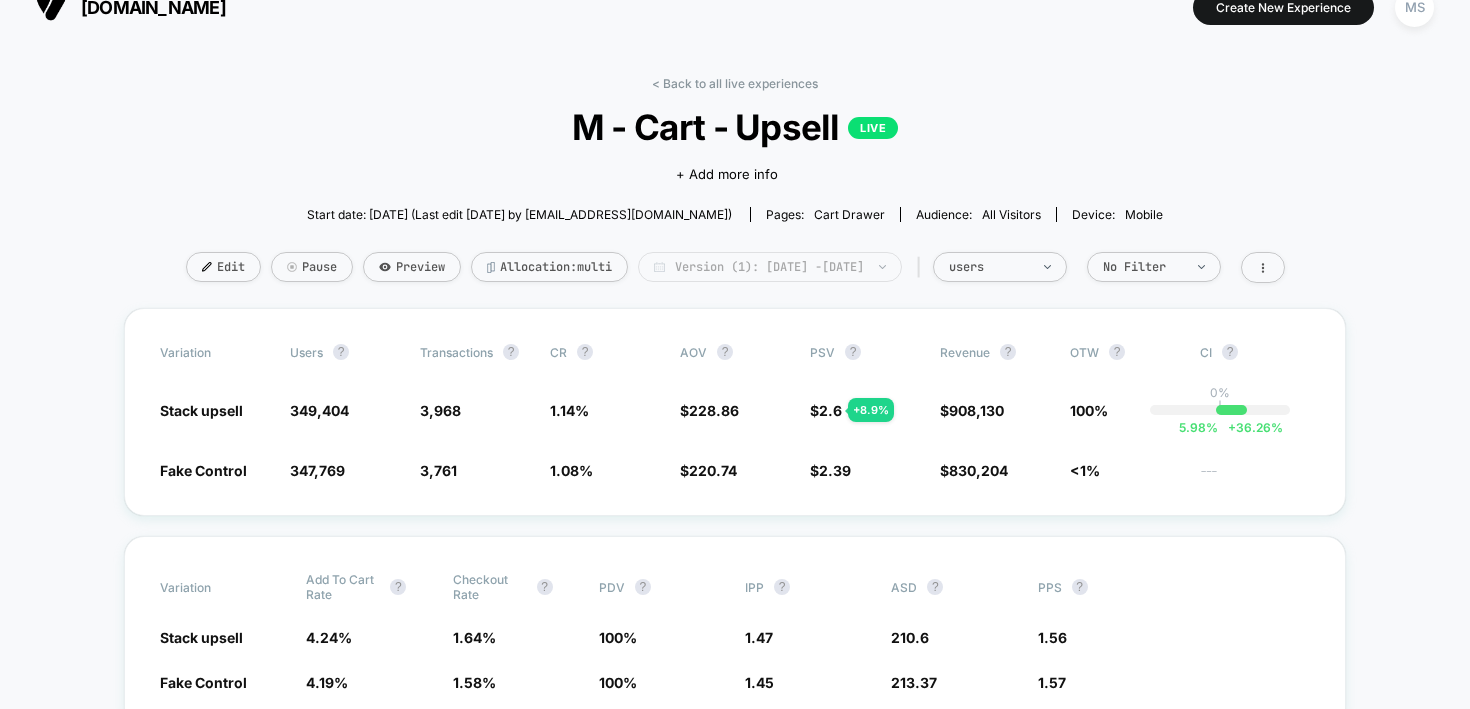 click on "Version (1):     [DATE]    -    [DATE]" at bounding box center [770, 267] 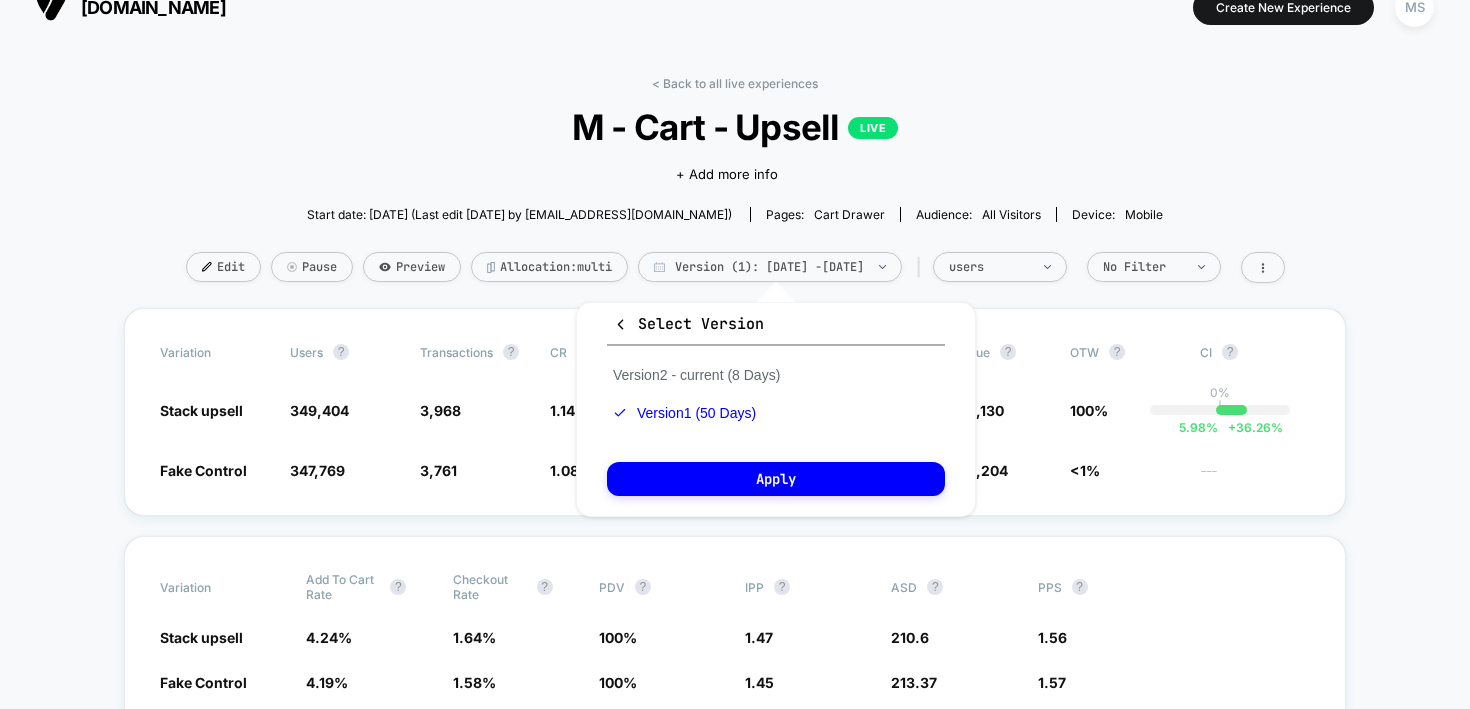 click on "< Back to all live experiences  M - Cart - Upsell LIVE Click to edit experience details + Add more info Start date: [DATE] (Last edit [DATE] by [EMAIL_ADDRESS][DOMAIN_NAME]) Pages: cart drawer Audience: All Visitors Device: mobile Edit Pause  Preview Allocation:  multi Version (1):     [DATE]    -    [DATE] |   users   No Filter" at bounding box center [735, 192] 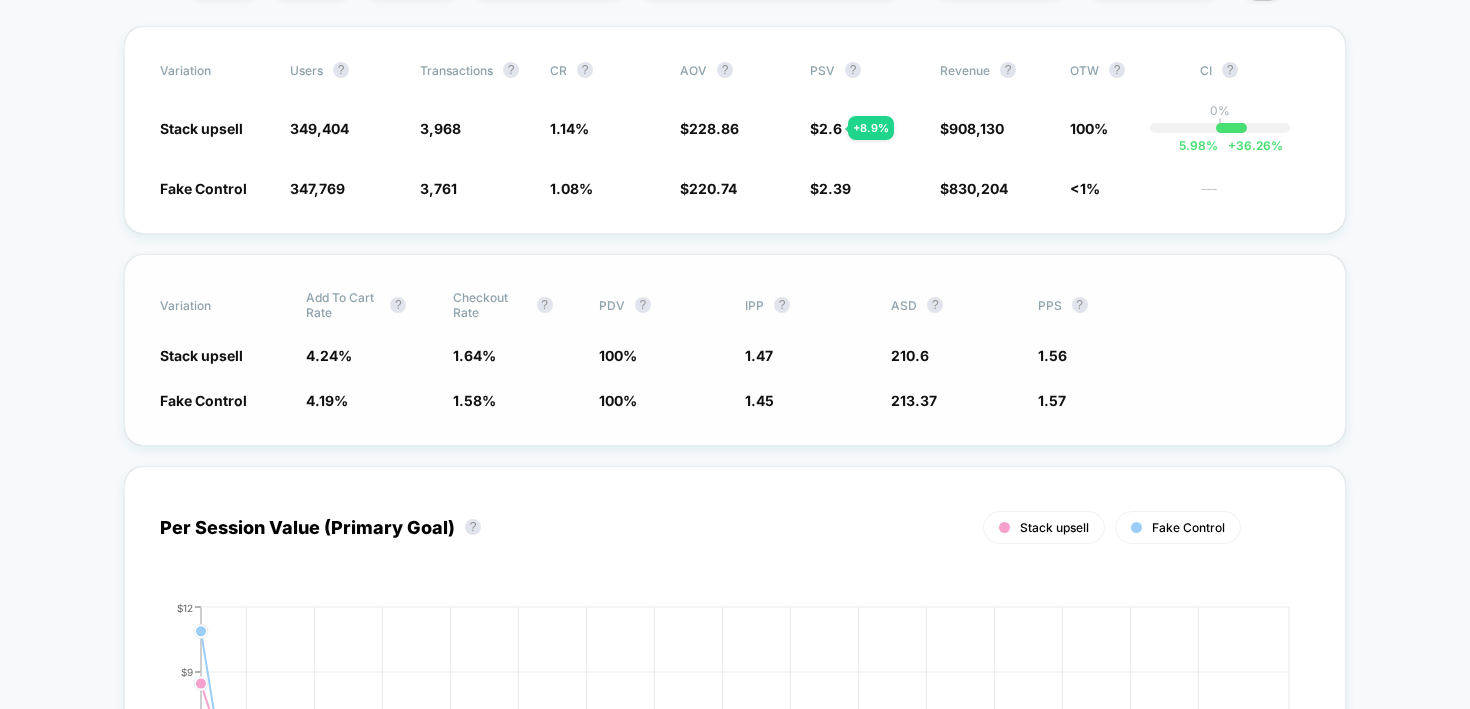 scroll, scrollTop: 312, scrollLeft: 0, axis: vertical 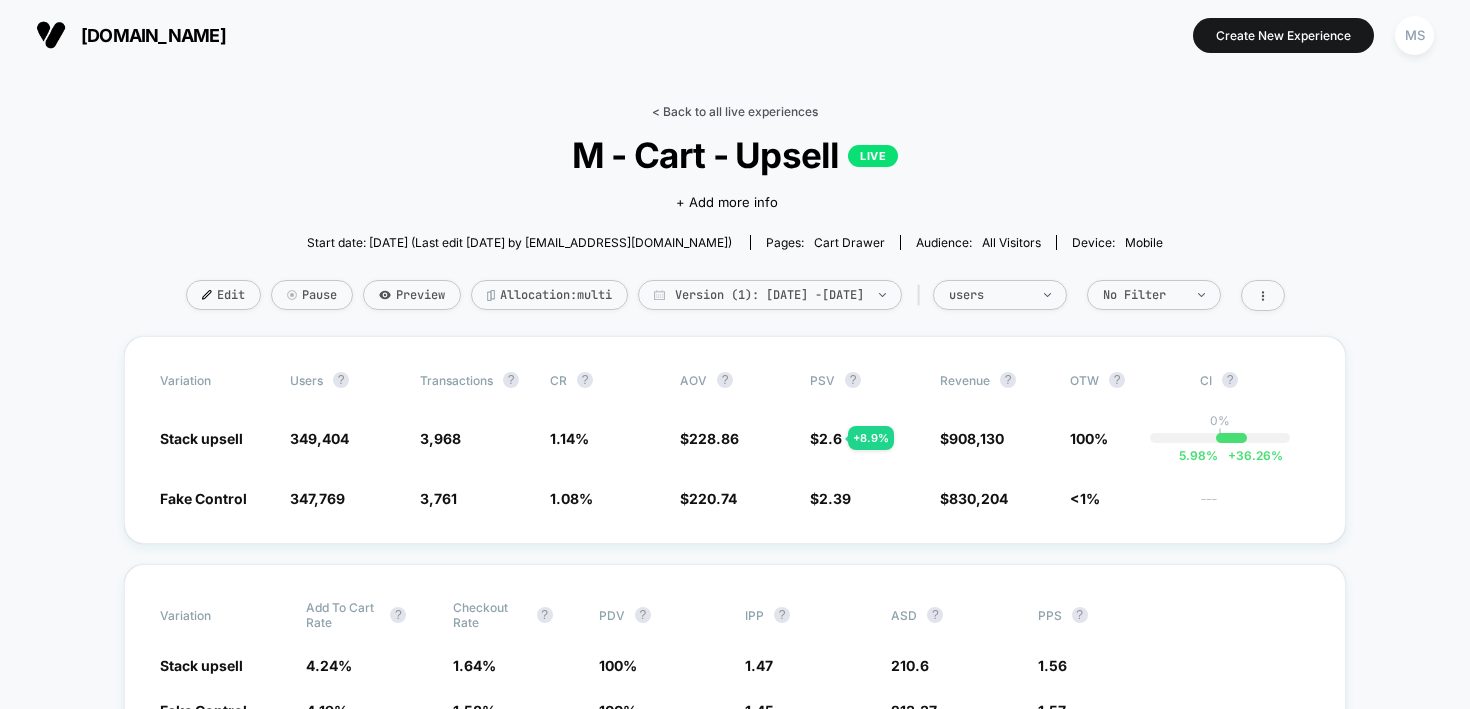 click on "< Back to all live experiences" at bounding box center [735, 111] 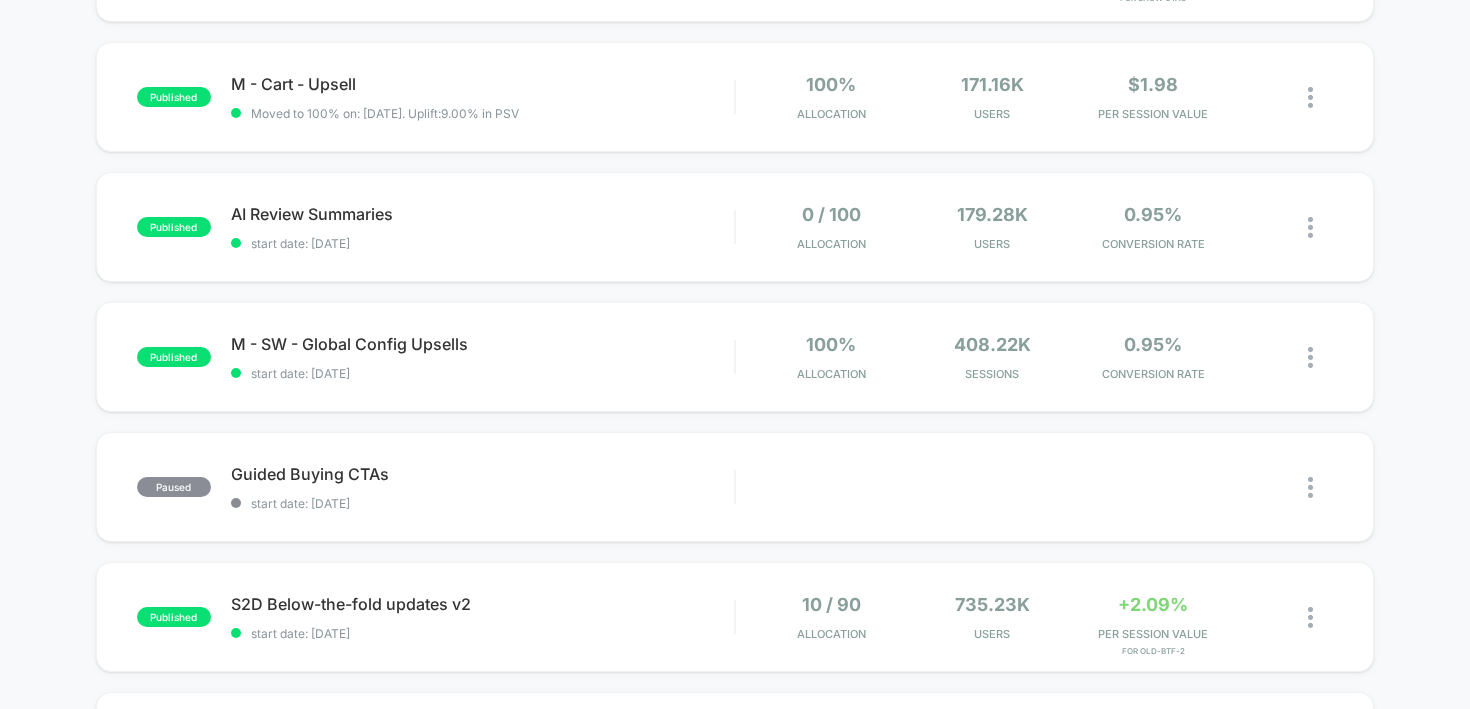scroll, scrollTop: 584, scrollLeft: 0, axis: vertical 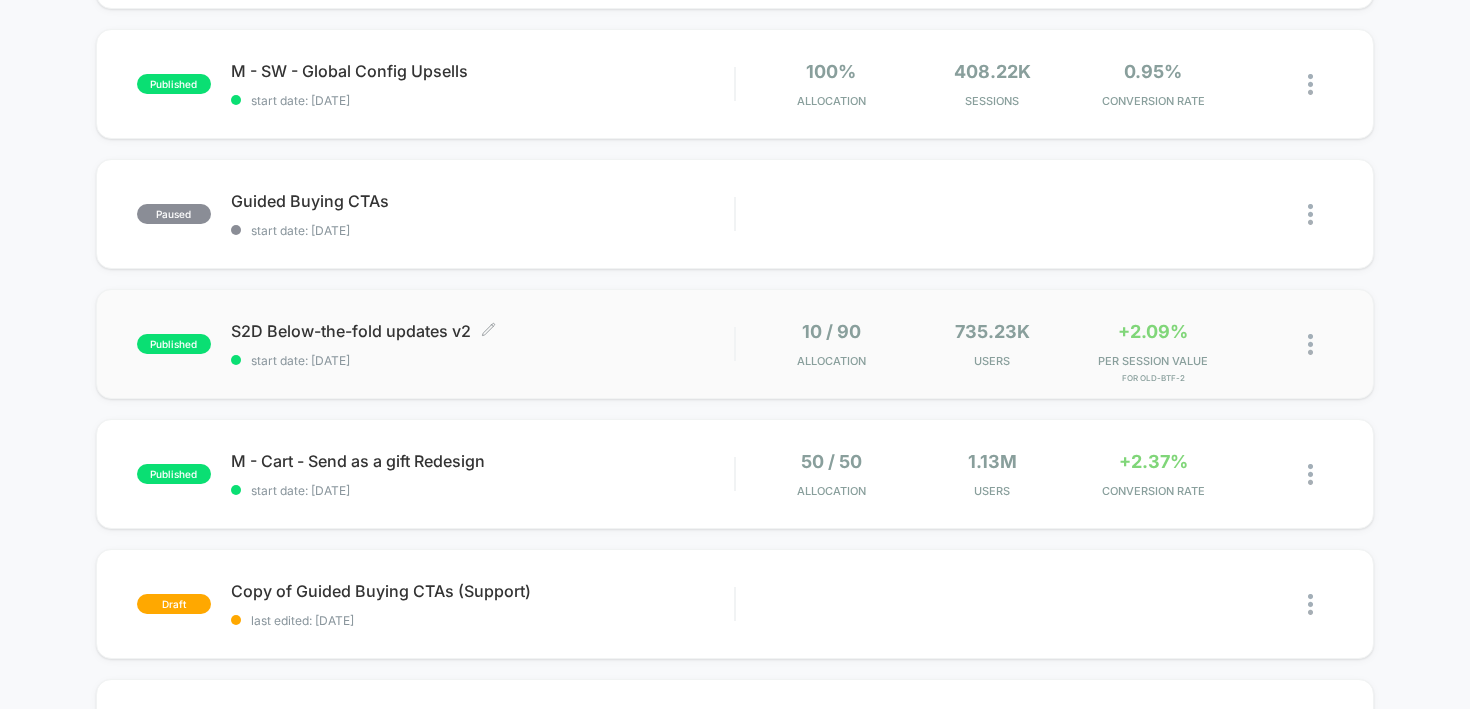 click on "S2D Below-the-fold updates v2 Click to edit experience details" at bounding box center (483, 331) 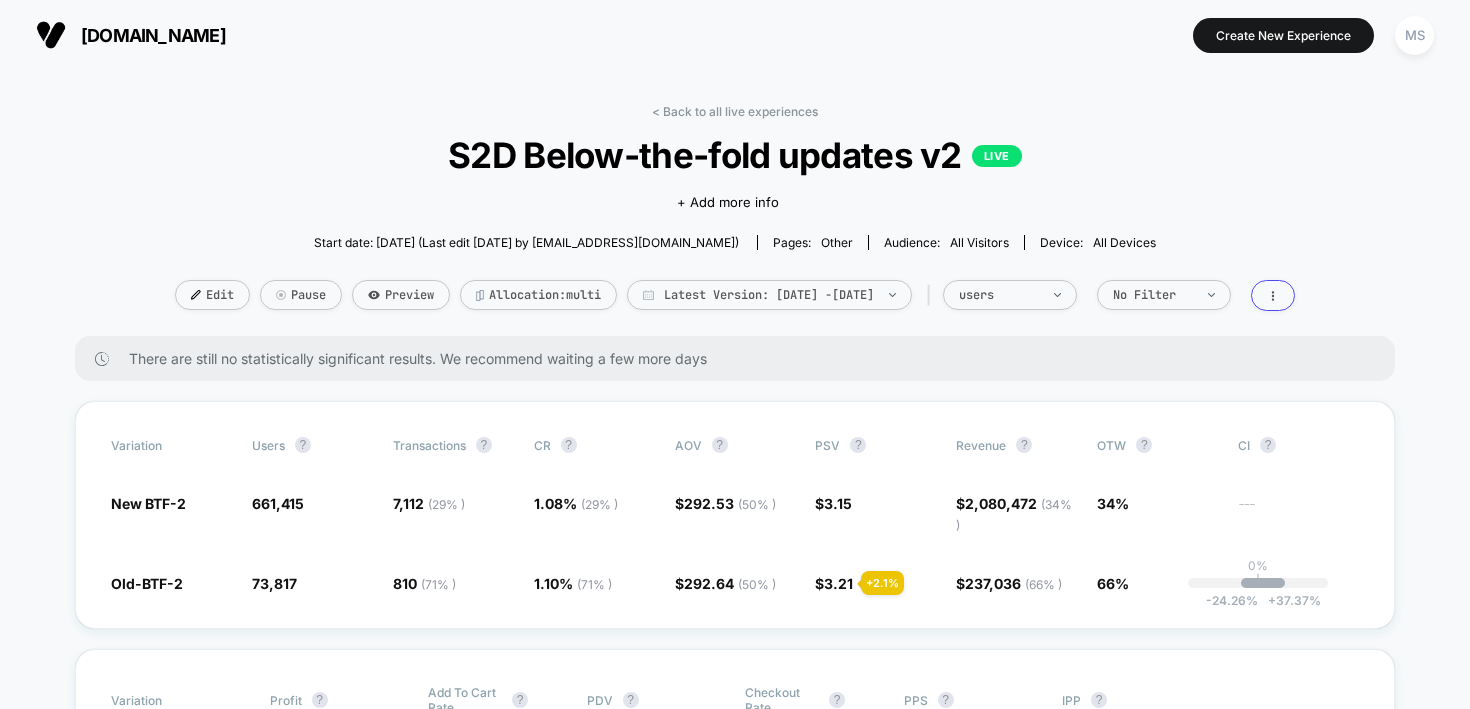 scroll, scrollTop: 0, scrollLeft: 0, axis: both 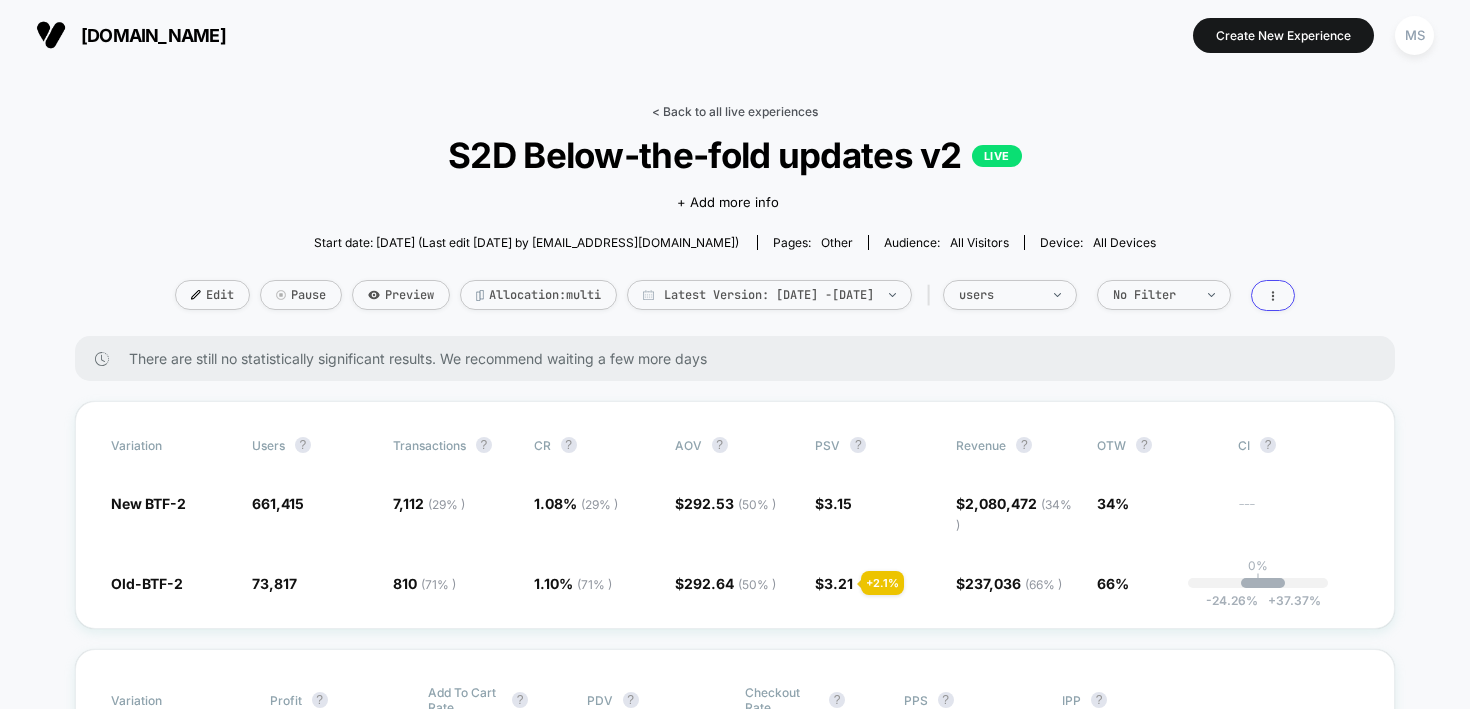 click on "< Back to all live experiences" at bounding box center (735, 111) 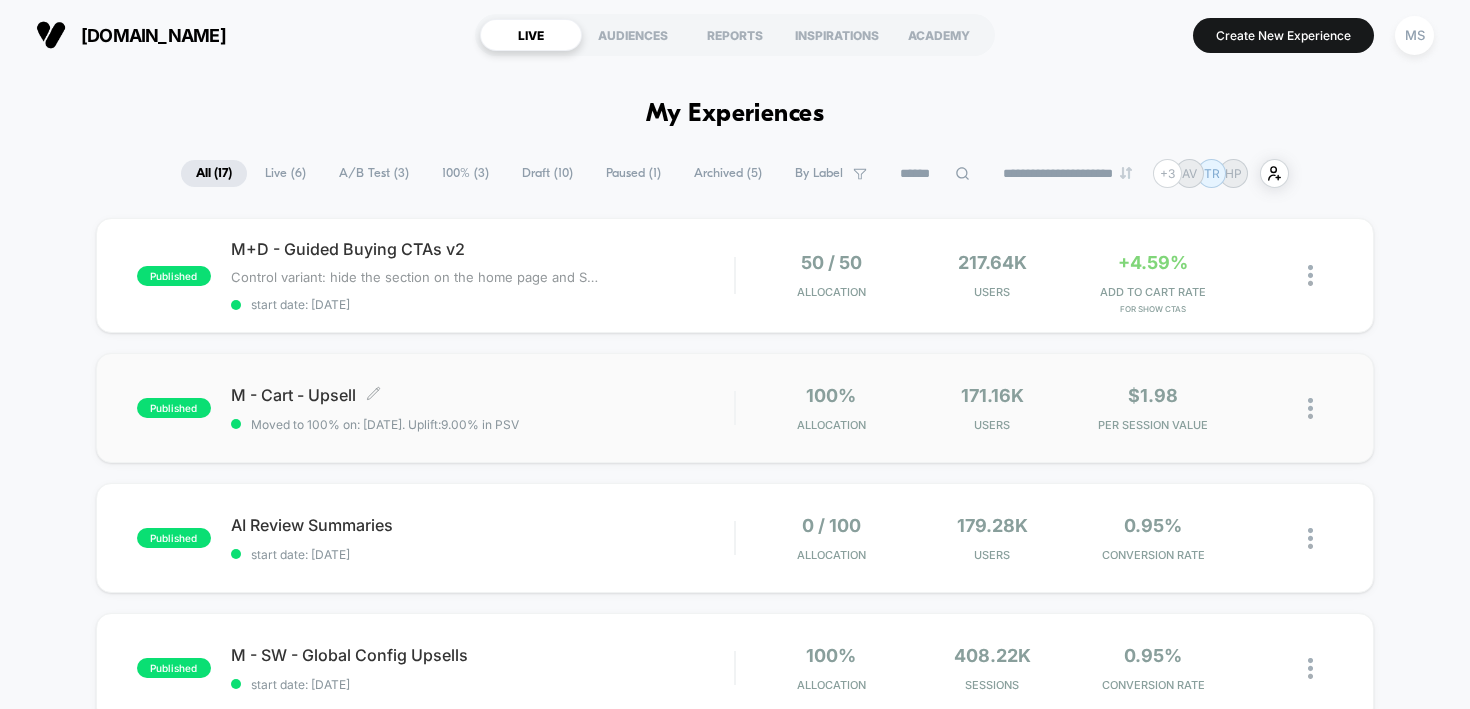 click on "M - Cart - Upsell Click to edit experience details" at bounding box center (483, 395) 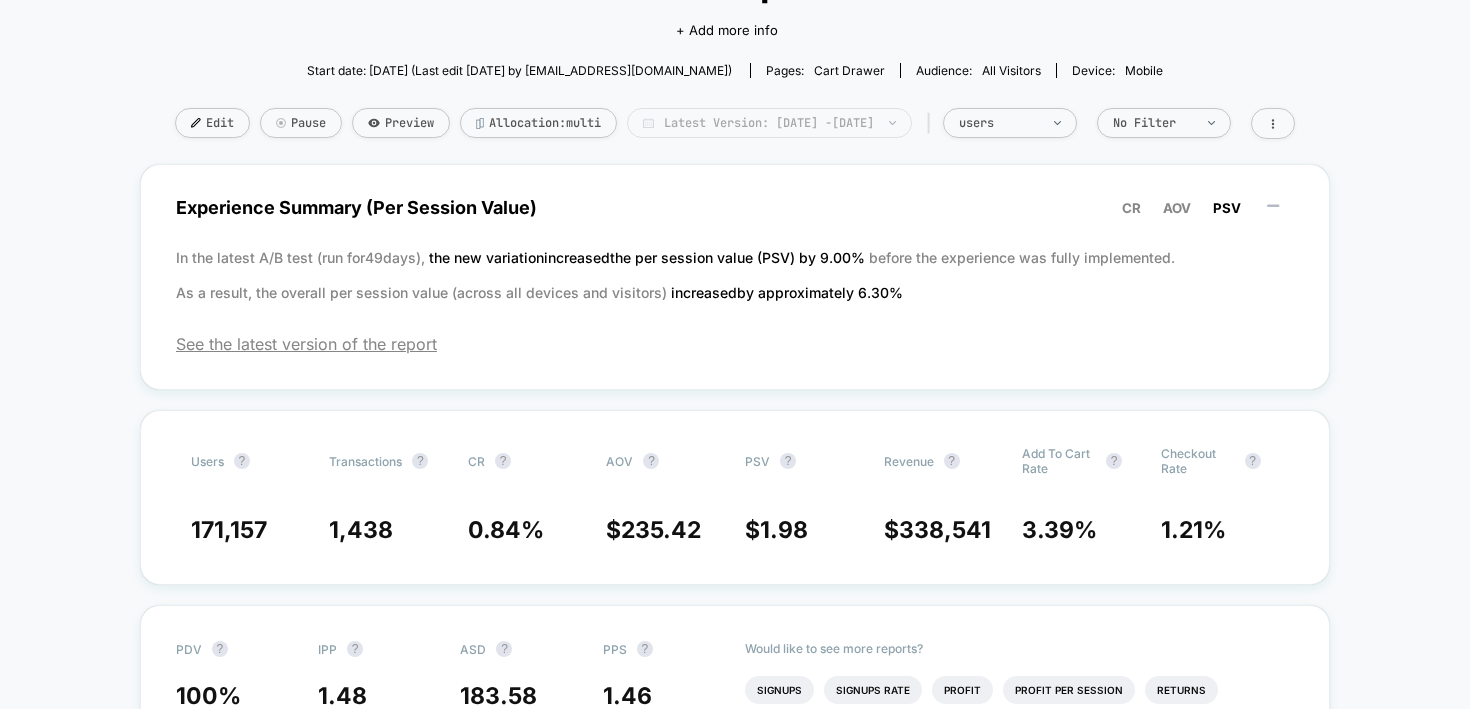 scroll, scrollTop: 178, scrollLeft: 0, axis: vertical 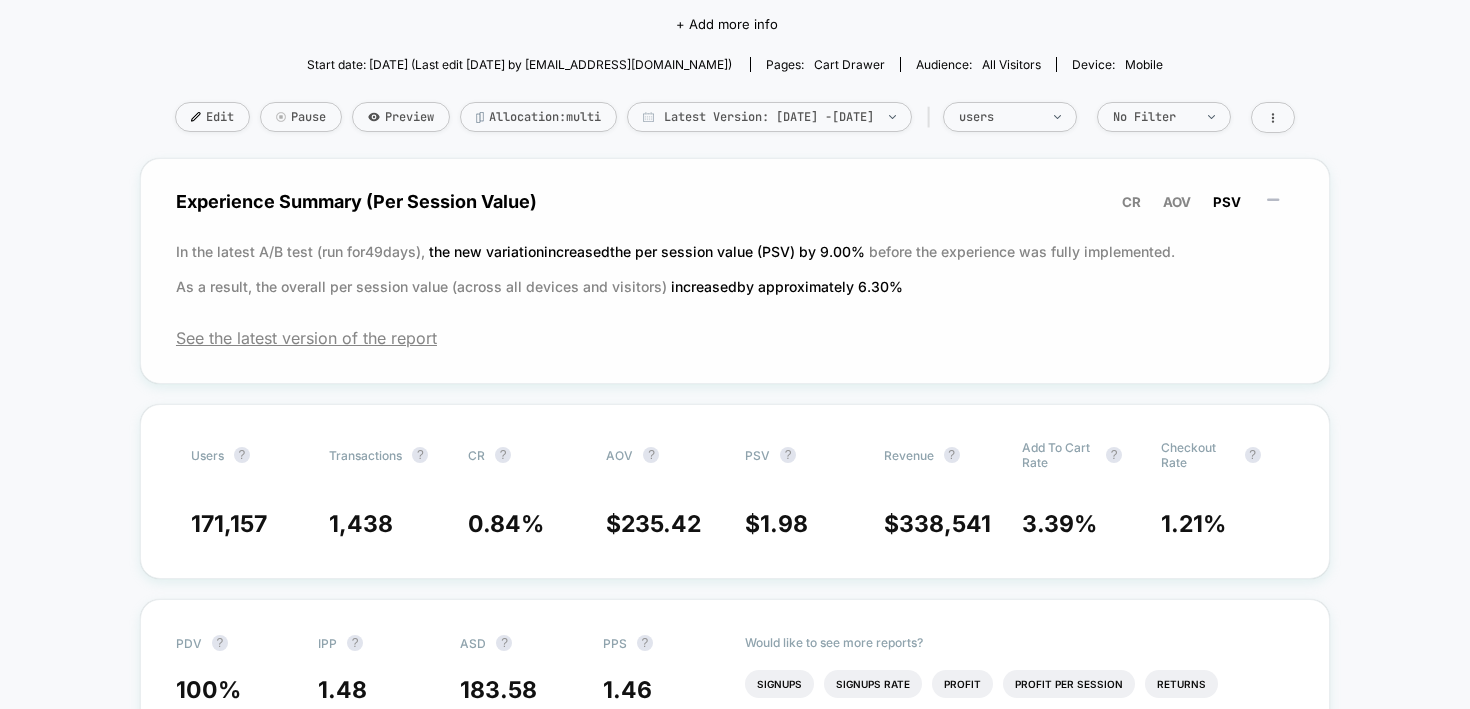 drag, startPoint x: 577, startPoint y: 208, endPoint x: 637, endPoint y: 360, distance: 163.41359 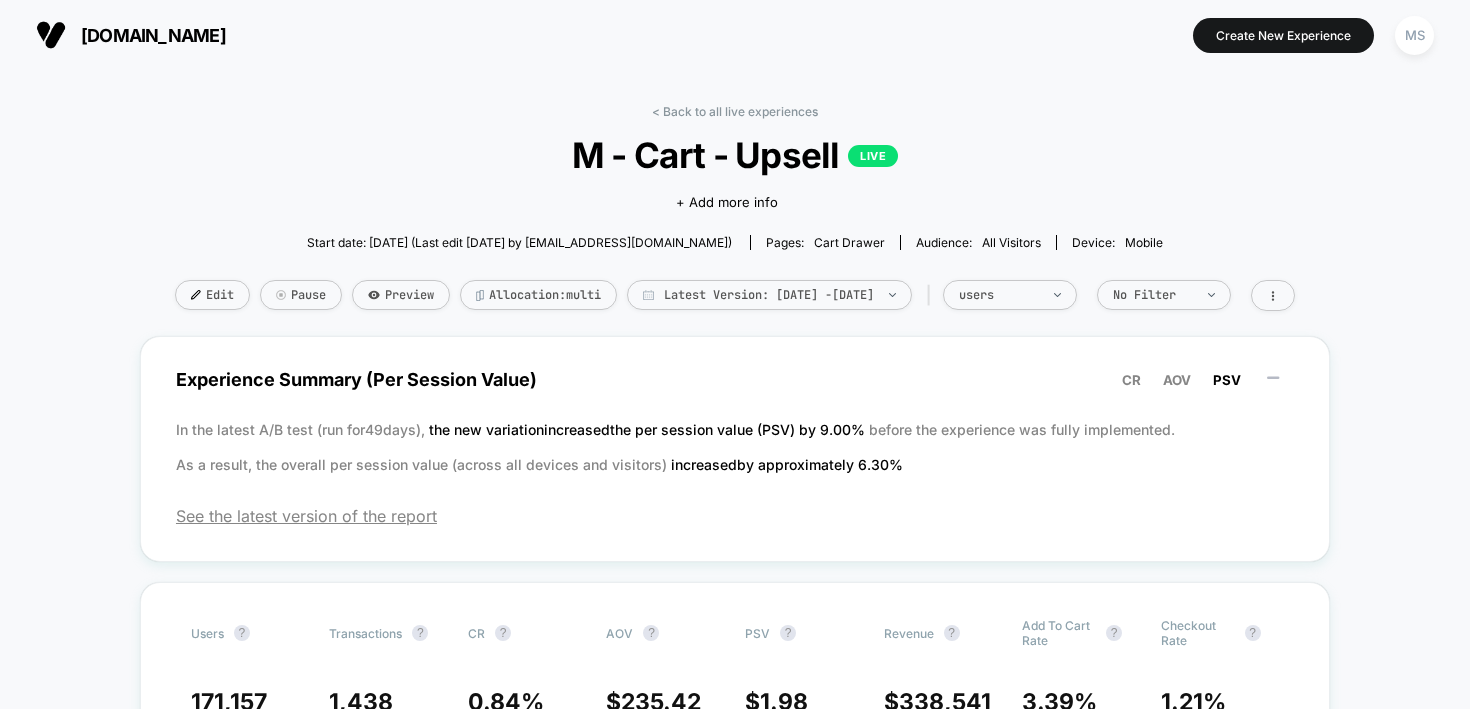 scroll, scrollTop: 0, scrollLeft: 0, axis: both 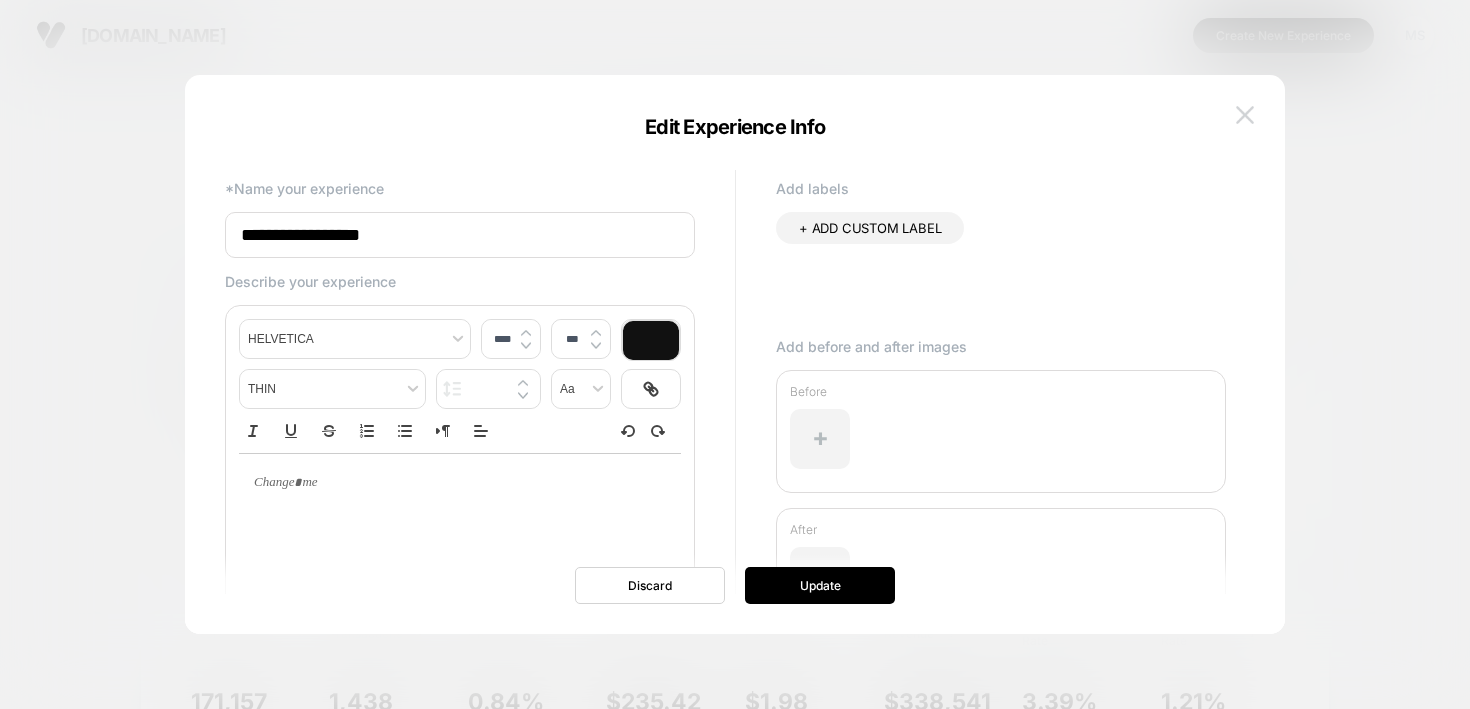 click at bounding box center [1245, 114] 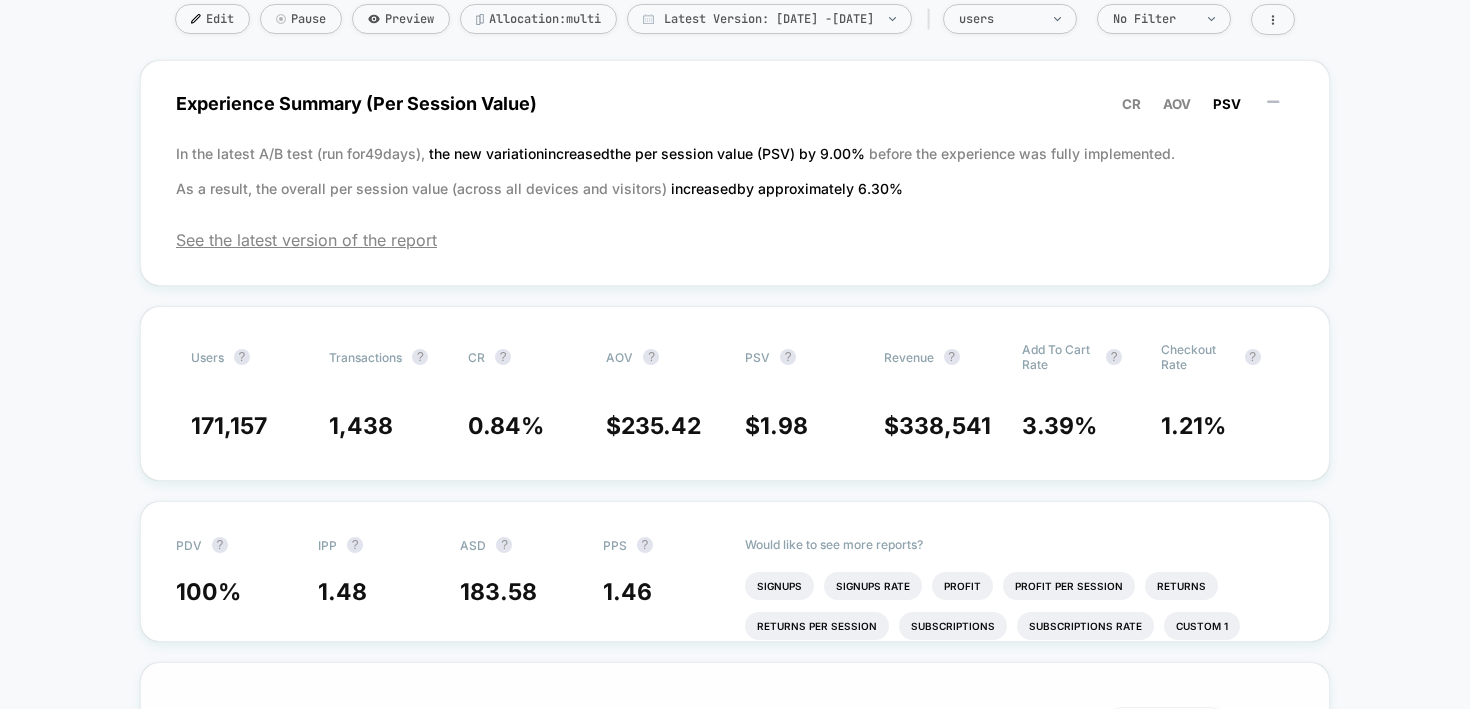 scroll, scrollTop: 6, scrollLeft: 0, axis: vertical 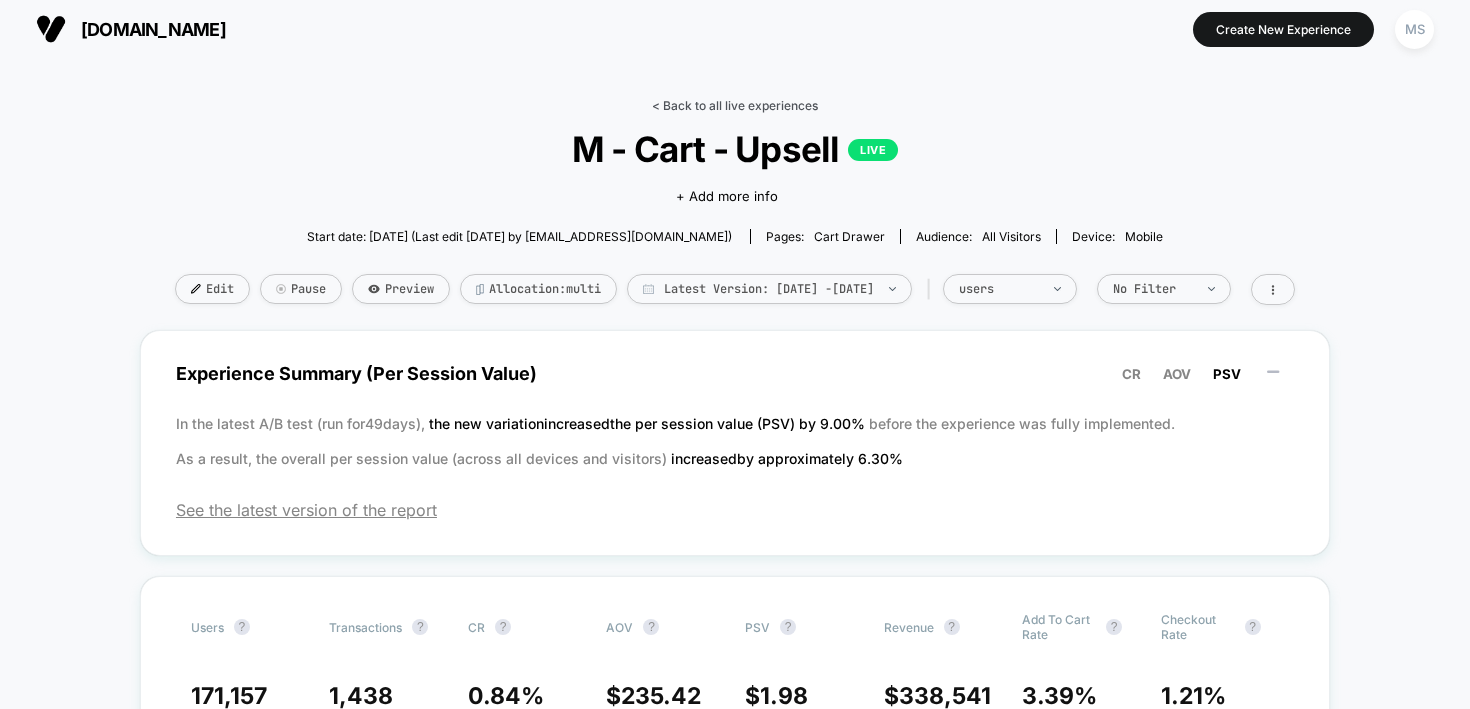 click on "< Back to all live experiences" at bounding box center (735, 105) 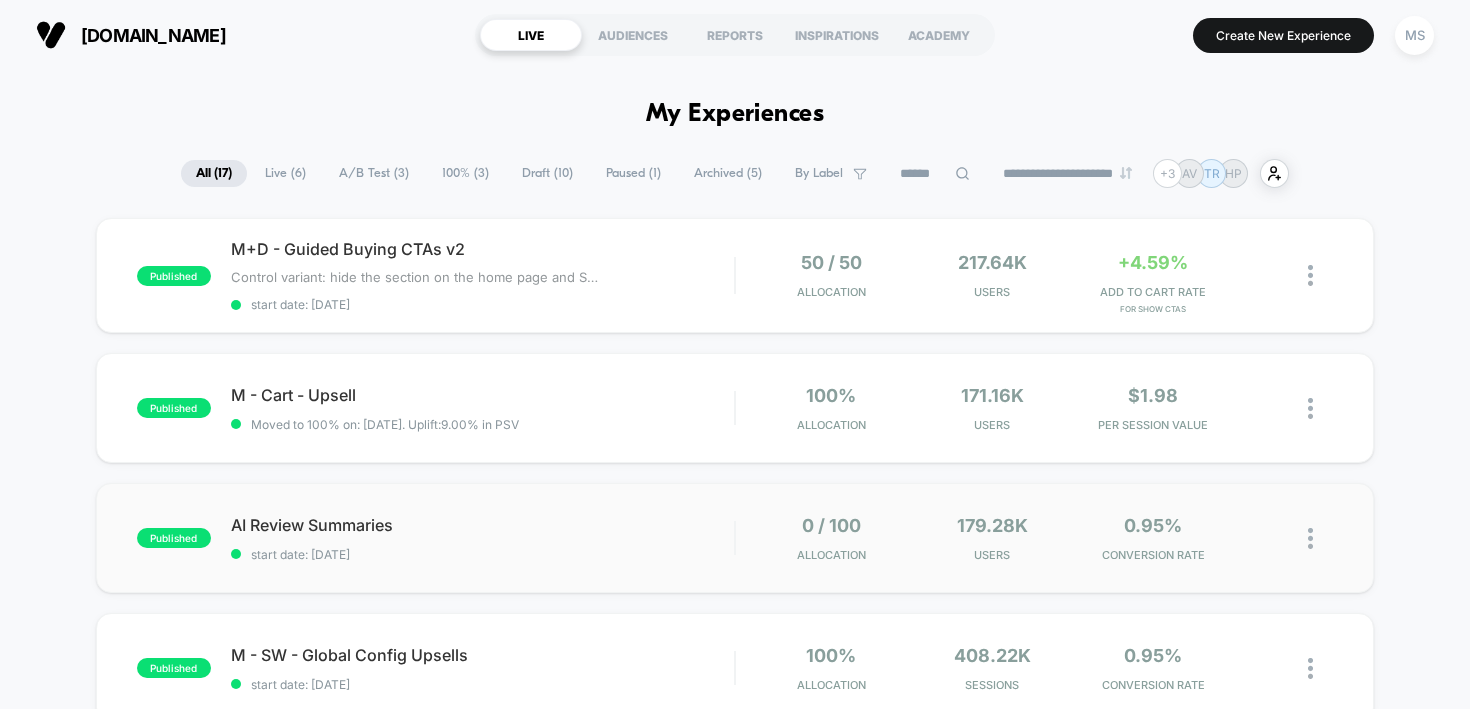 scroll, scrollTop: 77, scrollLeft: 0, axis: vertical 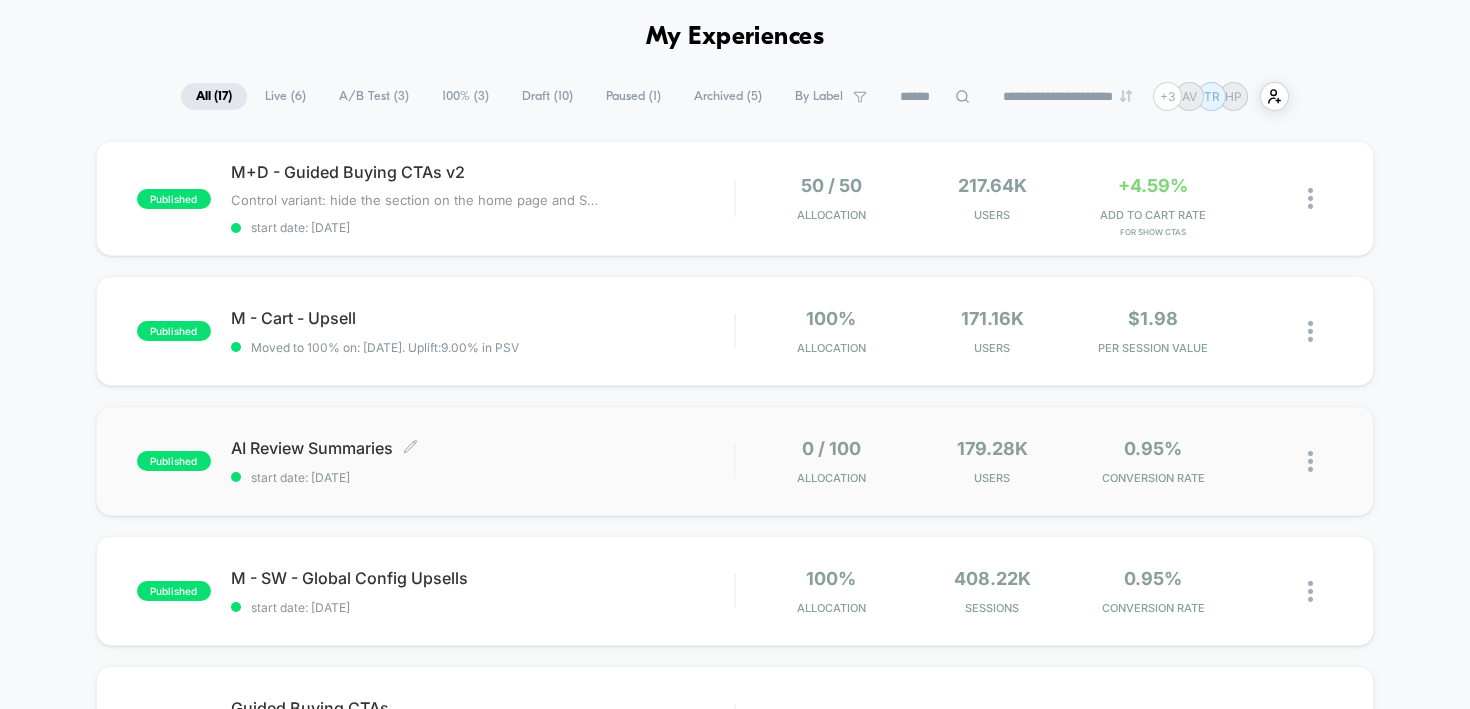 click on "AI Review Summaries Click to edit experience details" at bounding box center [483, 448] 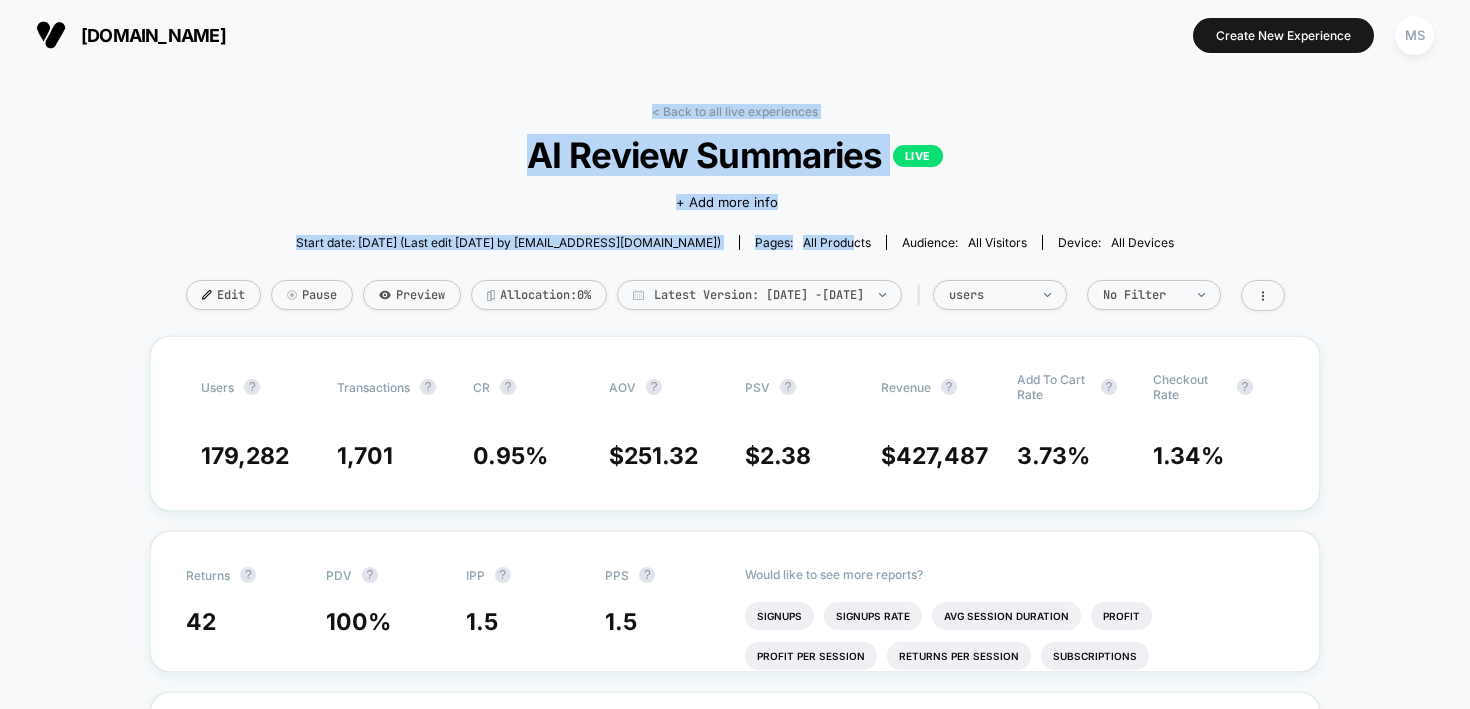 drag, startPoint x: 783, startPoint y: 99, endPoint x: 852, endPoint y: 249, distance: 165.10905 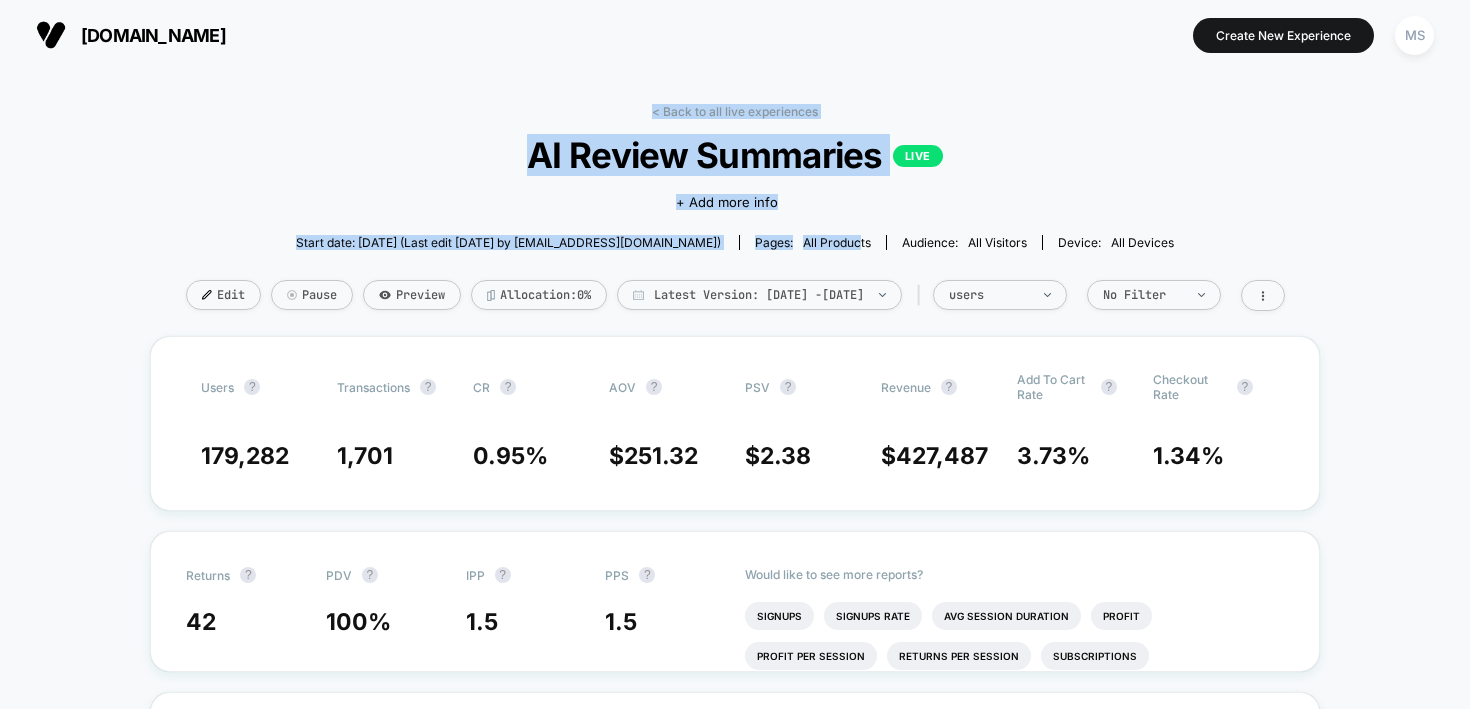 click on "< Back to all live experiences  AI Review Summaries LIVE Click to edit experience details + Add more info Start date: [DATE] (Last edit [DATE] by [EMAIL_ADDRESS][DOMAIN_NAME]) Pages: all products Audience: All Visitors Device: all devices Edit Pause  Preview Allocation:  0% Latest Version:     [DATE]    -    [DATE] |   users   No Filter users ? Transactions ? CR ? AOV ? PSV ? Revenue ? Add To Cart Rate ? Checkout Rate ? 179,282 1,701 0.95 % $ 251.32 $ 2.38 $ 427,487 3.73 % 1.34 % Returns ? PDV ? IPP ? PPS ? 42 100 % 1.5 1.5 Would like to see more reports? Signups Signups Rate Avg Session Duration Profit Profit Per Session Returns Per Session Subscriptions Subscriptions Rate Ctr Clicks Custom 1 Custom 1 Rate Custom 2 Custom 2 Rate Custom 3 Custom 3 Rate Conversion Rate (Primary Goal) ? CONTROL Hide [DATE] [DATE] [DATE] [DATE] [DATE] [DATE] [DATE] [DATE] 0 % 2 % 4 % 6 % 8 % Profit   - CONTROL Profit   - CONTROL ? Total:   $ 295,088 $ 115.78k  | 617 items $ 76.94k $ $ $" at bounding box center (735, 3776) 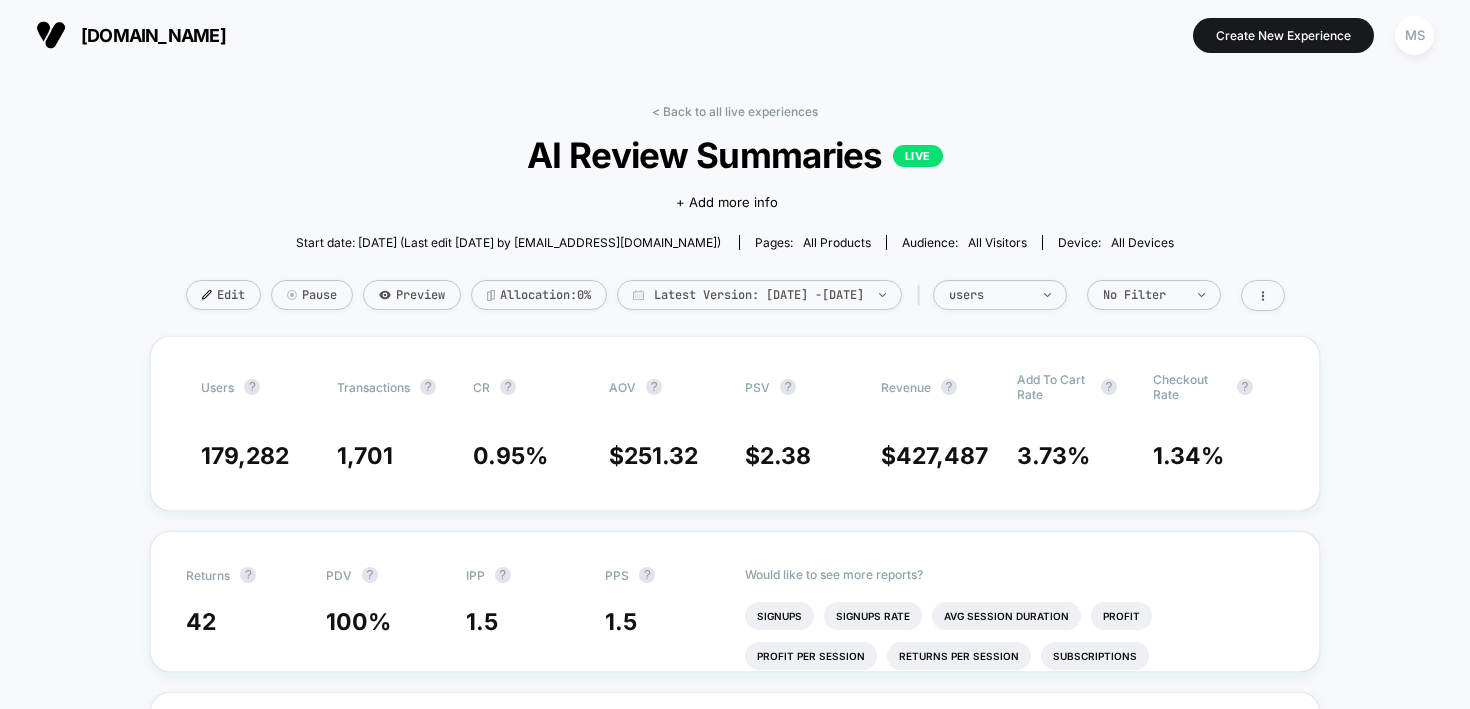 click on "Click to edit experience details + Add more info" at bounding box center (734, 200) 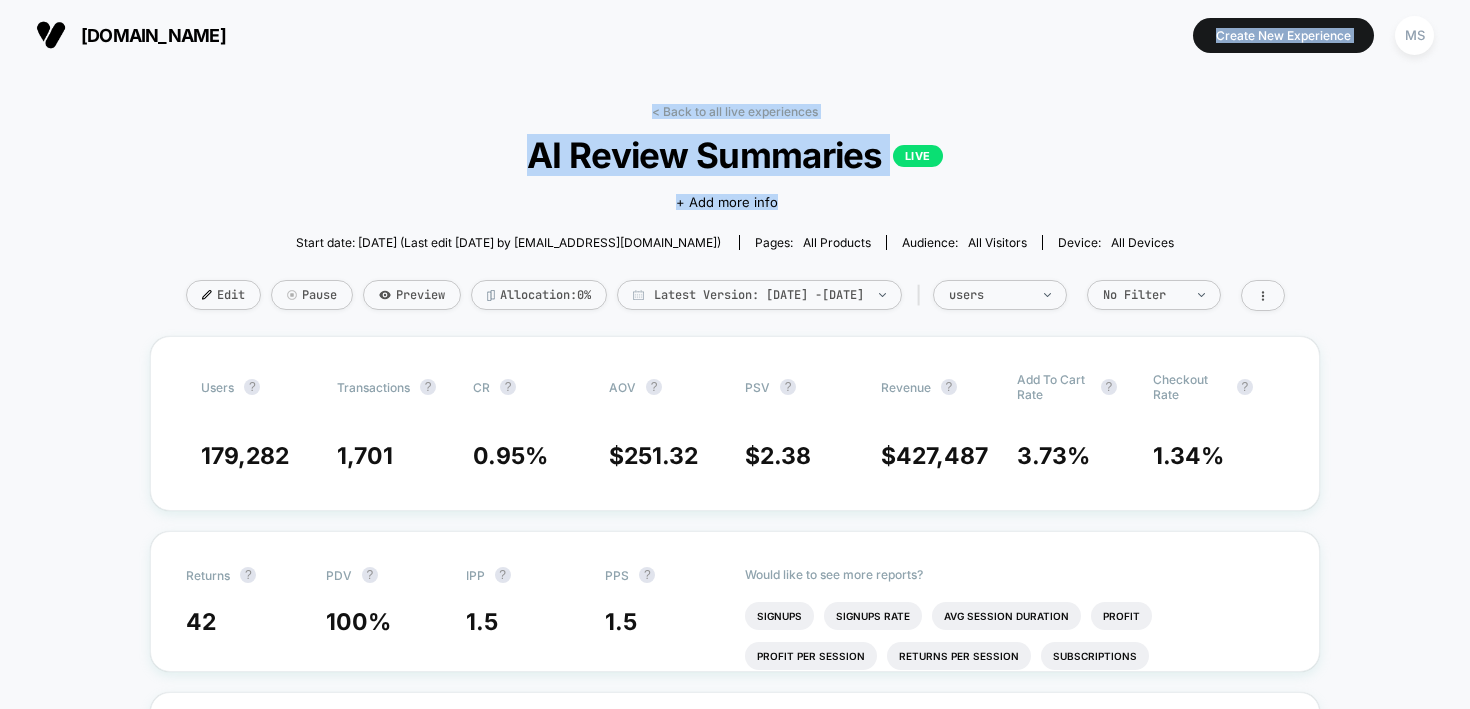 drag, startPoint x: 904, startPoint y: 194, endPoint x: 845, endPoint y: -4, distance: 206.60349 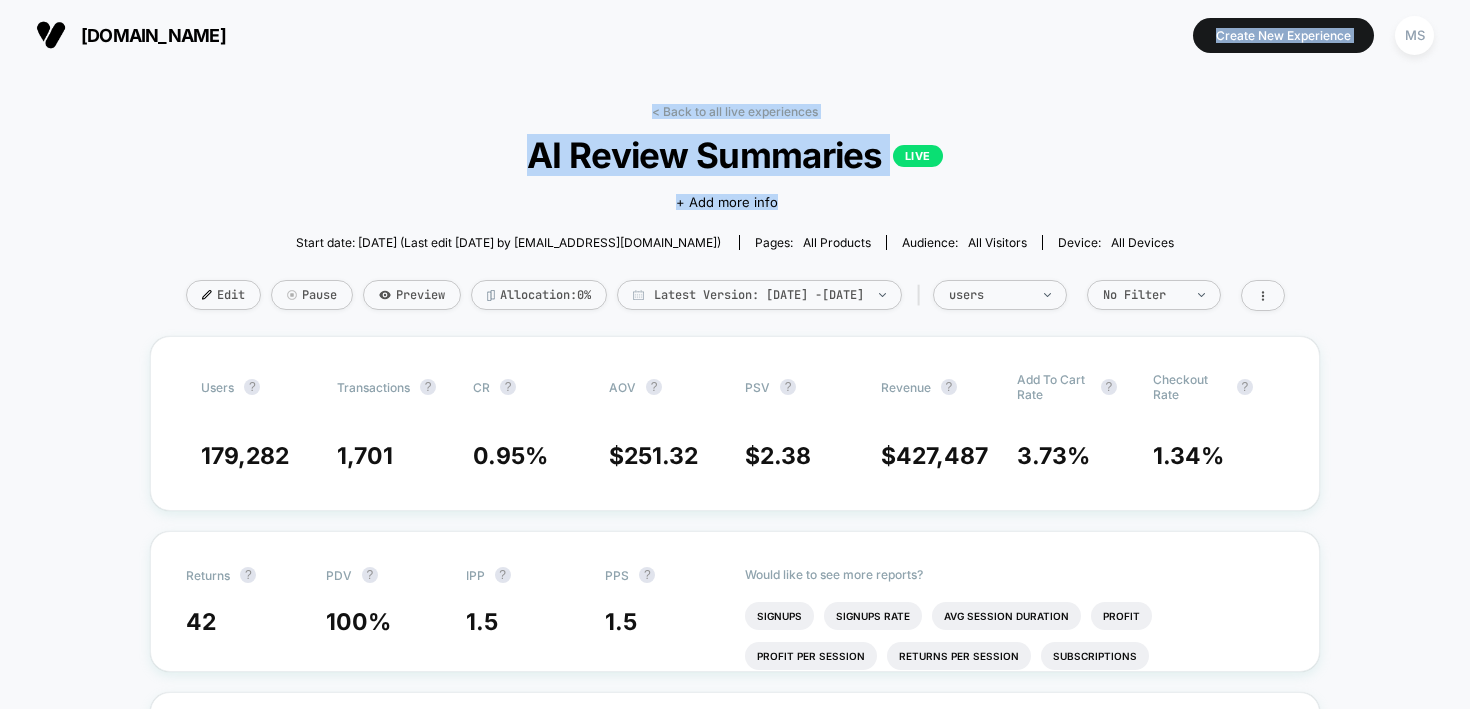 click on "< Back to all live experiences  AI Review Summaries LIVE Click to edit experience details + Add more info Start date: [DATE] (Last edit [DATE] by [EMAIL_ADDRESS][DOMAIN_NAME]) Pages: all products Audience: All Visitors Device: all devices Edit Pause  Preview Allocation:  0% Latest Version:     [DATE]    -    [DATE] |   users   No Filter users ? Transactions ? CR ? AOV ? PSV ? Revenue ? Add To Cart Rate ? Checkout Rate ? 179,282 1,701 0.95 % $ 251.32 $ 2.38 $ 427,487 3.73 % 1.34 % Returns ? PDV ? IPP ? PPS ? 42 100 % 1.5 1.5 Would like to see more reports? Signups Signups Rate Avg Session Duration Profit Profit Per Session Returns Per Session Subscriptions Subscriptions Rate Ctr Clicks Custom 1 Custom 1 Rate Custom 2 Custom 2 Rate Custom 3 Custom 3 Rate Conversion Rate (Primary Goal) ? CONTROL Hide [DATE] [DATE] [DATE] [DATE] [DATE] [DATE] [DATE] [DATE] 0 % 2 % 4 % 6 % 8 % Profit   - CONTROL Profit   - CONTROL ? Total:   $ 295,088 $ 115.78k  | 617 items $ 76.94k $ $ $" at bounding box center (735, 3796) 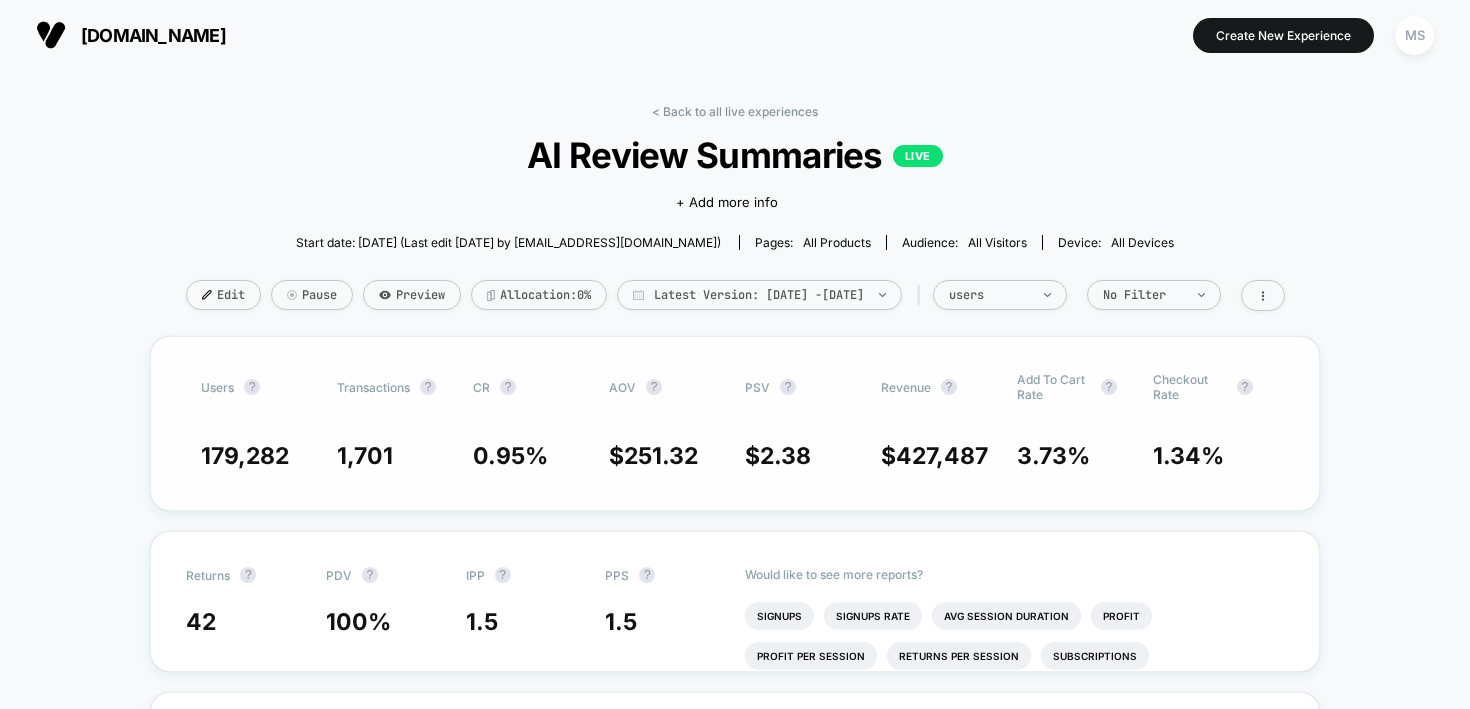 drag, startPoint x: 738, startPoint y: 367, endPoint x: 783, endPoint y: 457, distance: 100.62306 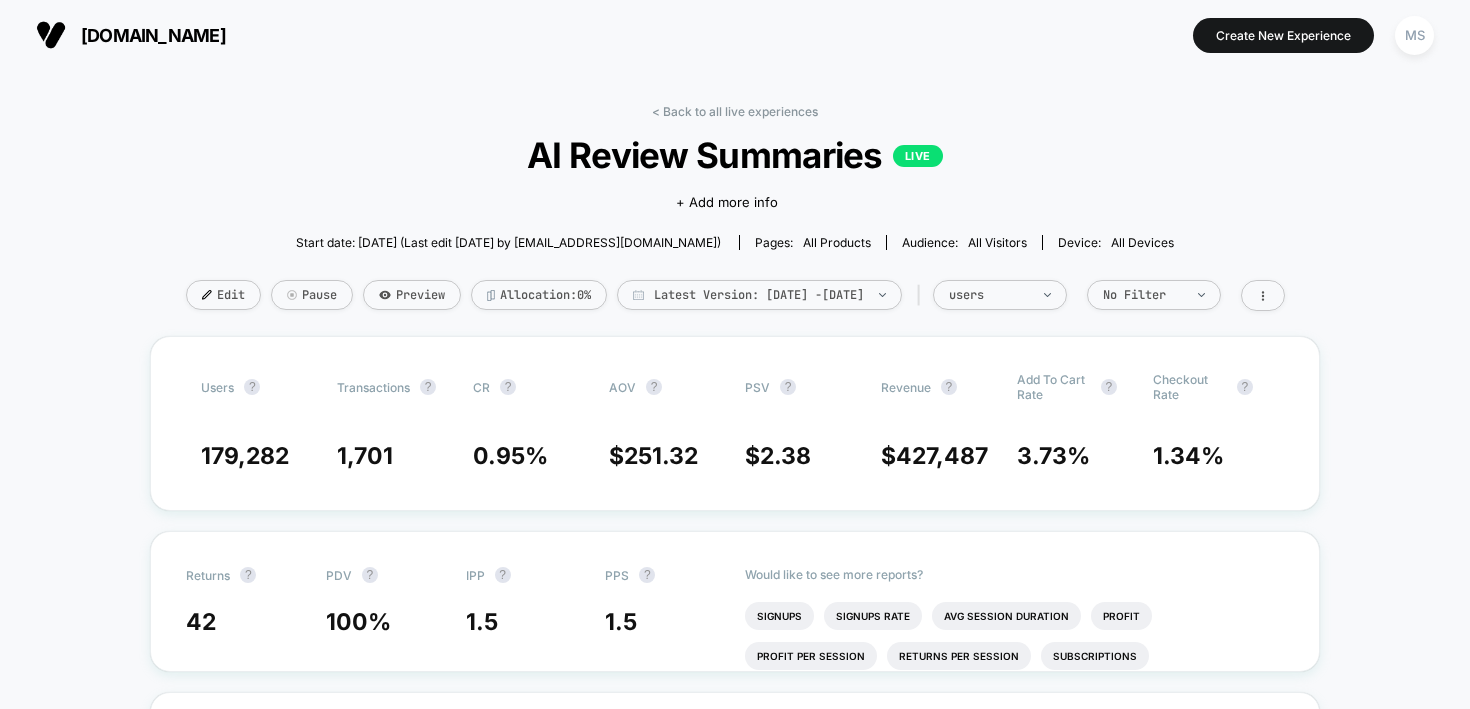drag, startPoint x: 802, startPoint y: 464, endPoint x: 697, endPoint y: 332, distance: 168.66832 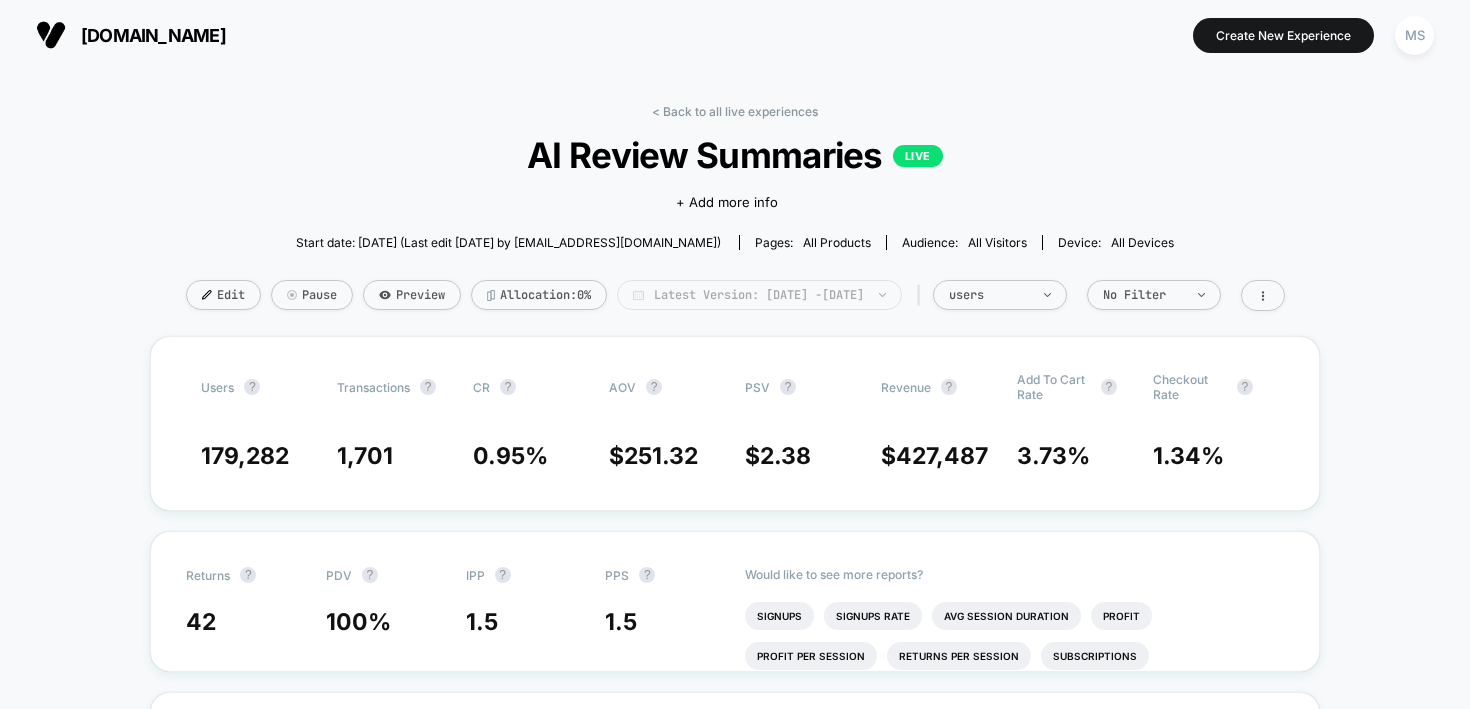 click on "Latest Version:     [DATE]    -    [DATE]" at bounding box center [759, 295] 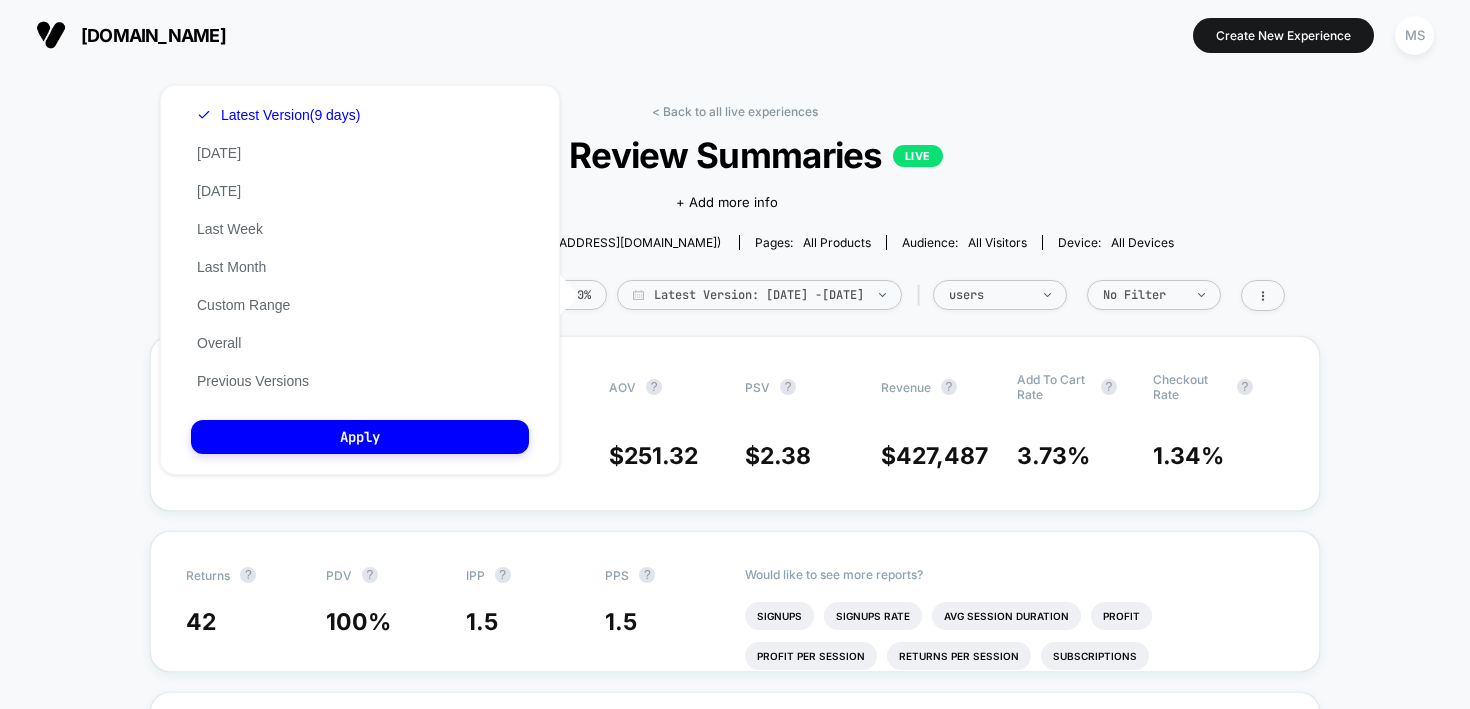 click on "< Back to all live experiences  AI Review Summaries LIVE Click to edit experience details + Add more info Start date: [DATE] (Last edit [DATE] by [EMAIL_ADDRESS][DOMAIN_NAME]) Pages: all products Audience: All Visitors Device: all devices Edit Pause  Preview Allocation:  0% Latest Version:     [DATE]    -    [DATE] |   users   No Filter" at bounding box center (735, 220) 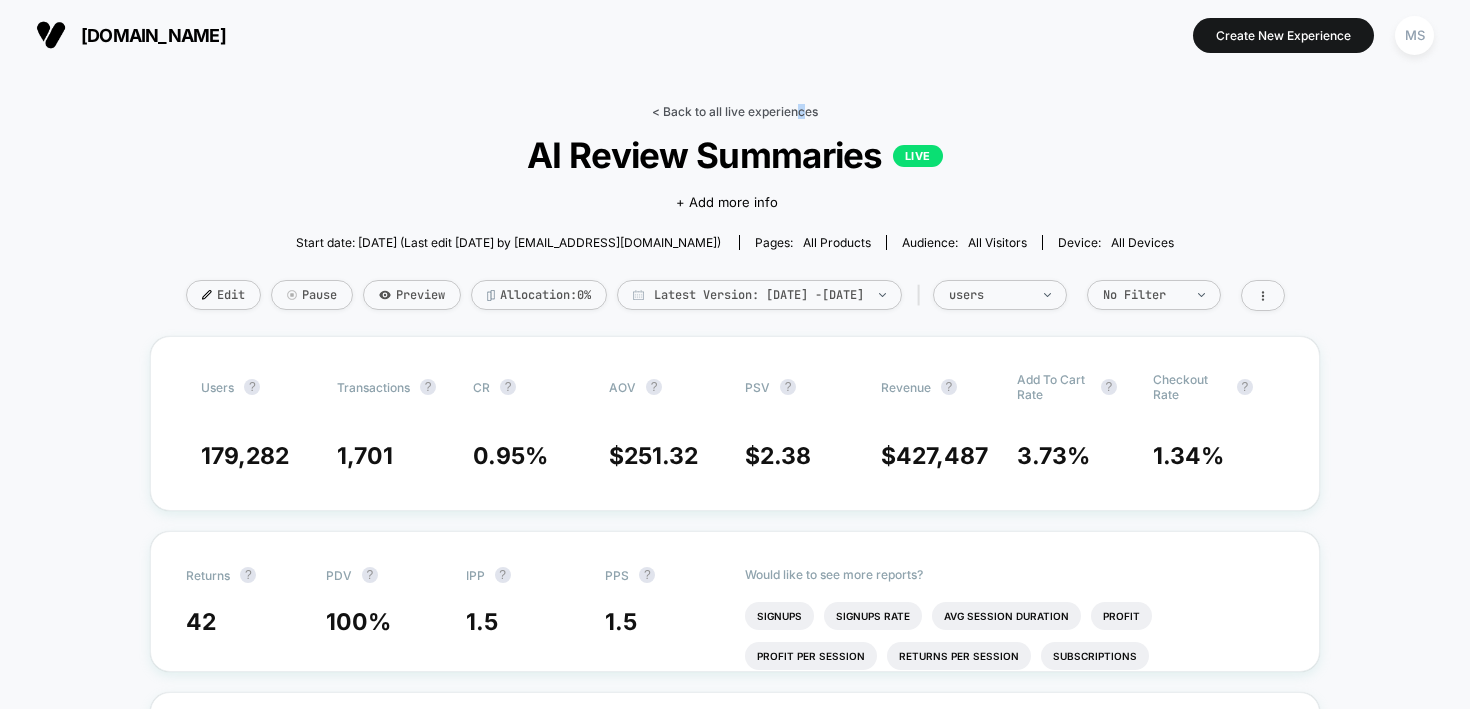 click on "< Back to all live experiences" at bounding box center [735, 111] 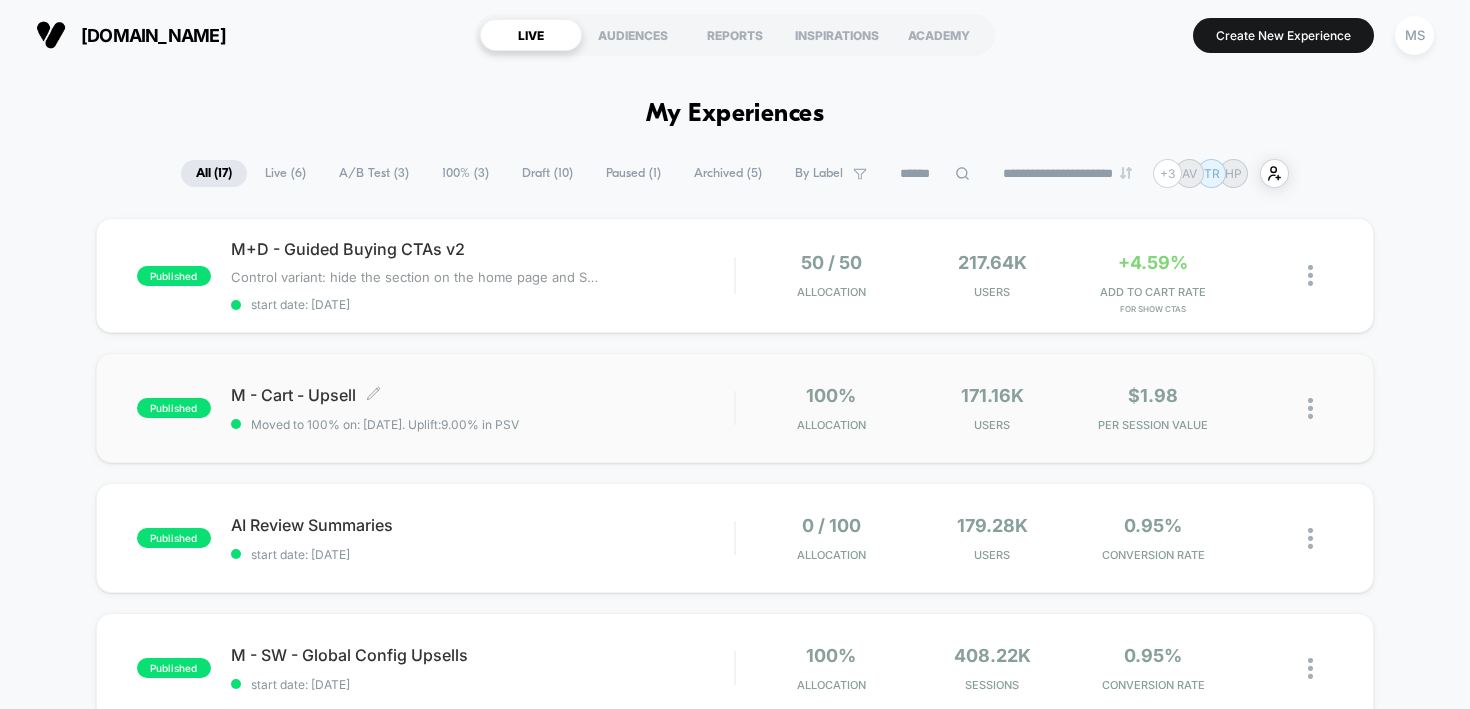 click on "M - Cart - Upsell Click to edit experience details" at bounding box center (483, 395) 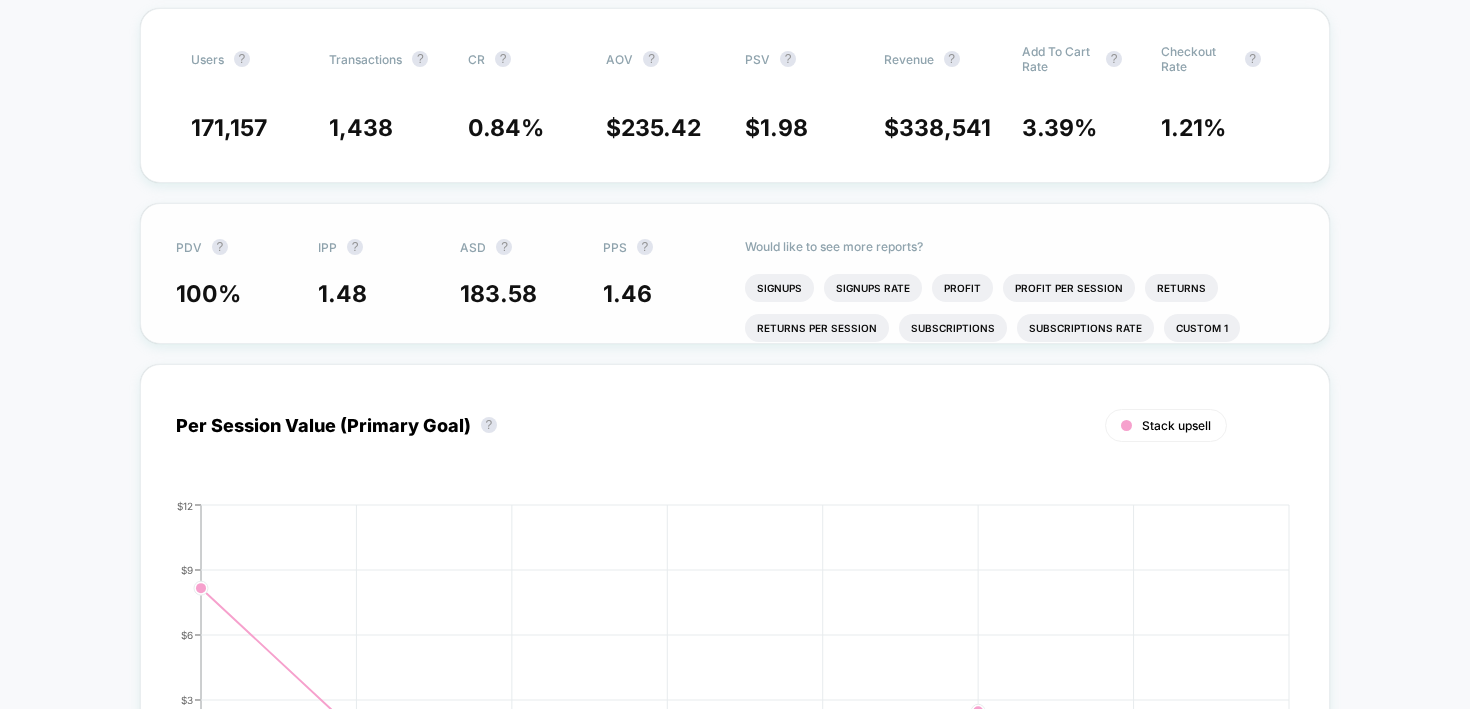scroll, scrollTop: 213, scrollLeft: 0, axis: vertical 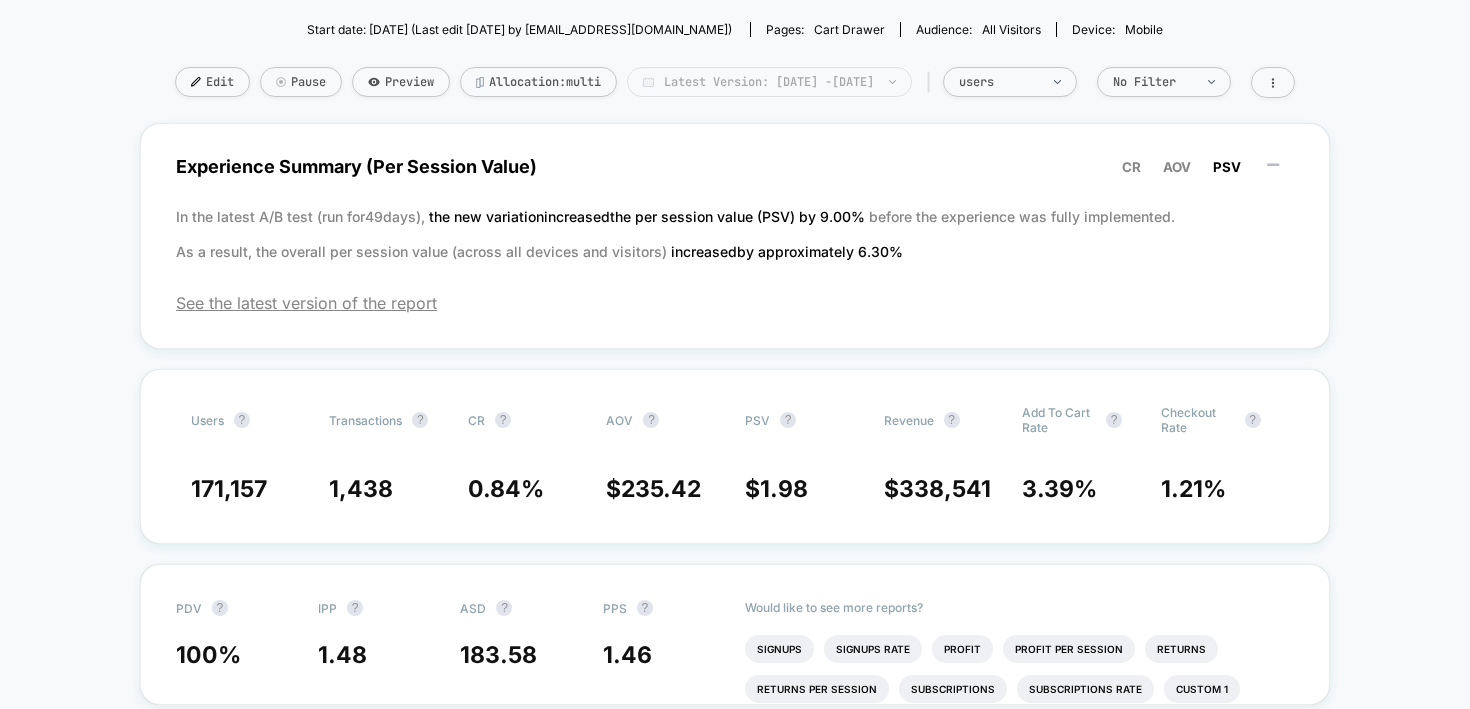 click on "Latest Version:     [DATE]    -    [DATE]" at bounding box center [769, 82] 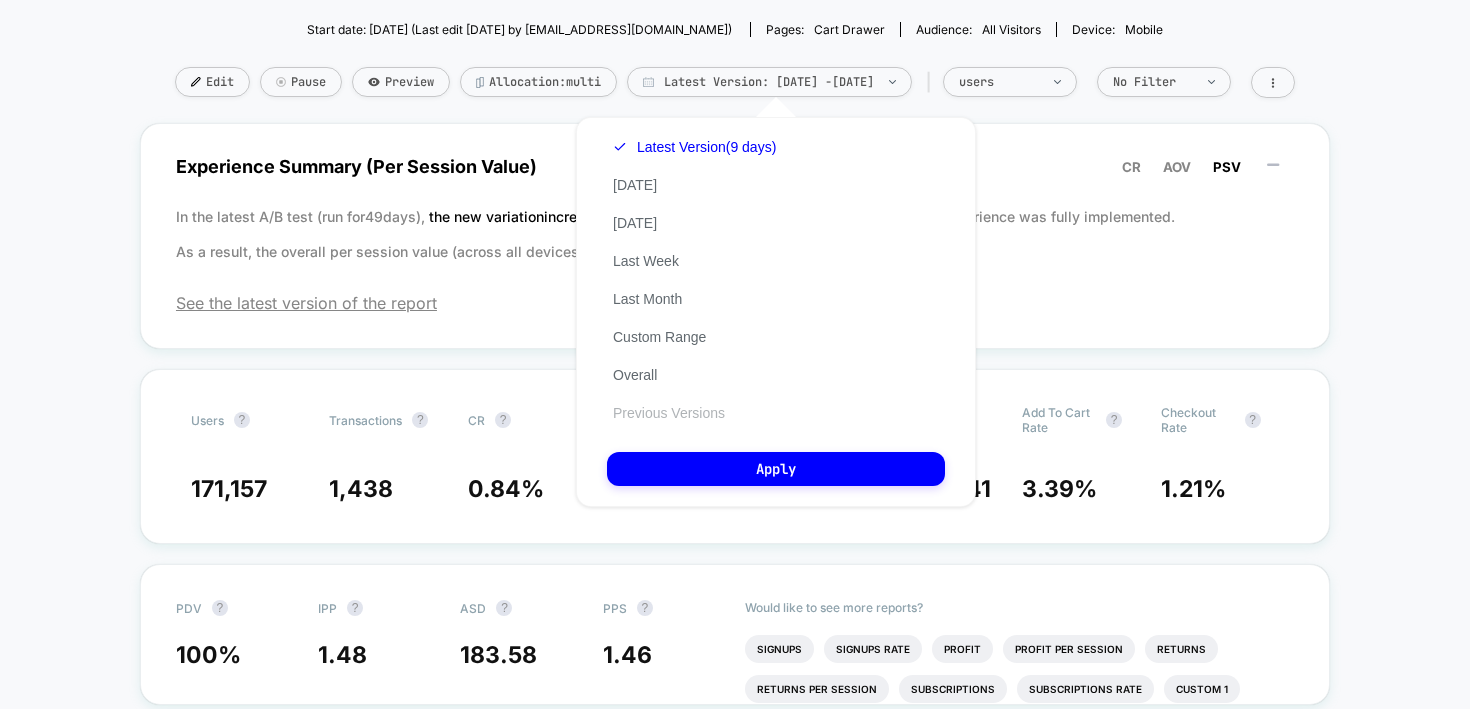 click on "Previous Versions" at bounding box center [669, 413] 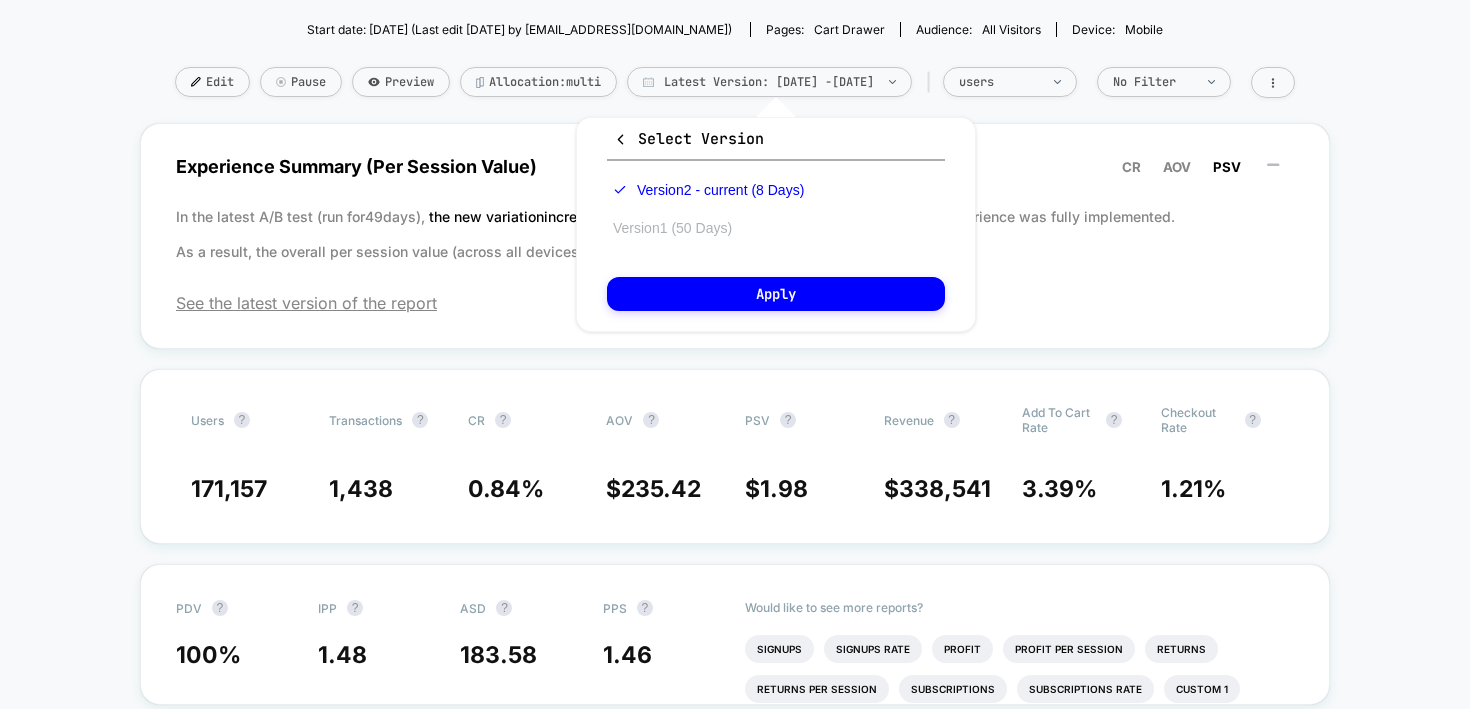 click on "Version  1   (50 Days)" at bounding box center [672, 228] 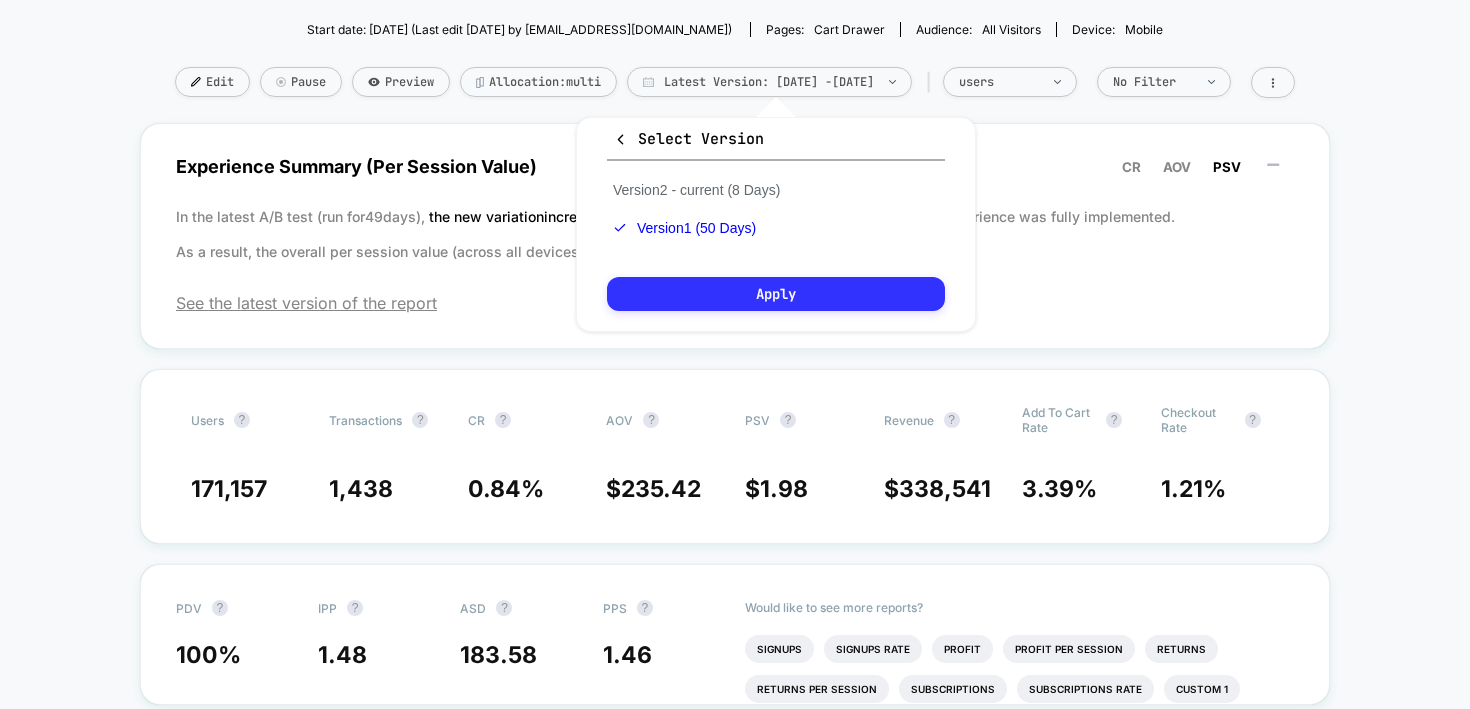 click on "Apply" at bounding box center [776, 294] 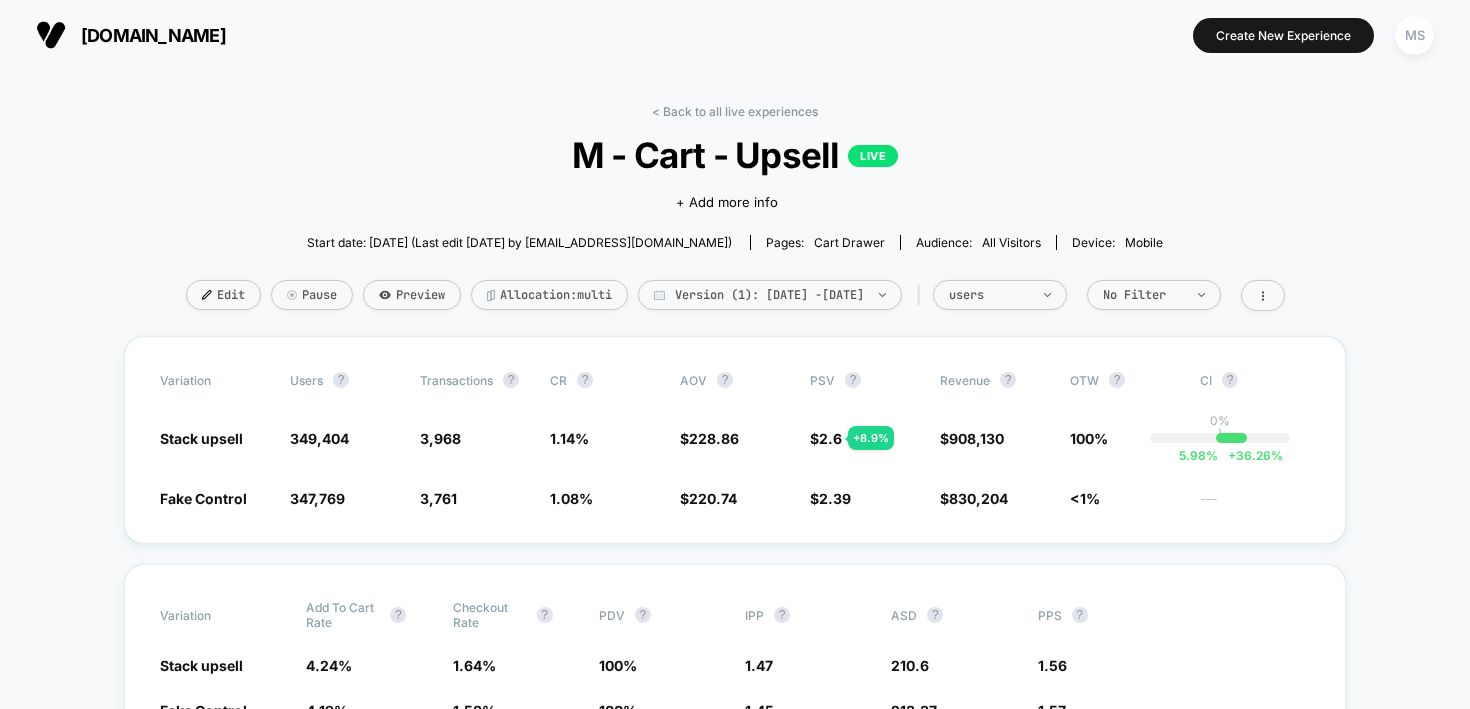 scroll, scrollTop: 0, scrollLeft: 0, axis: both 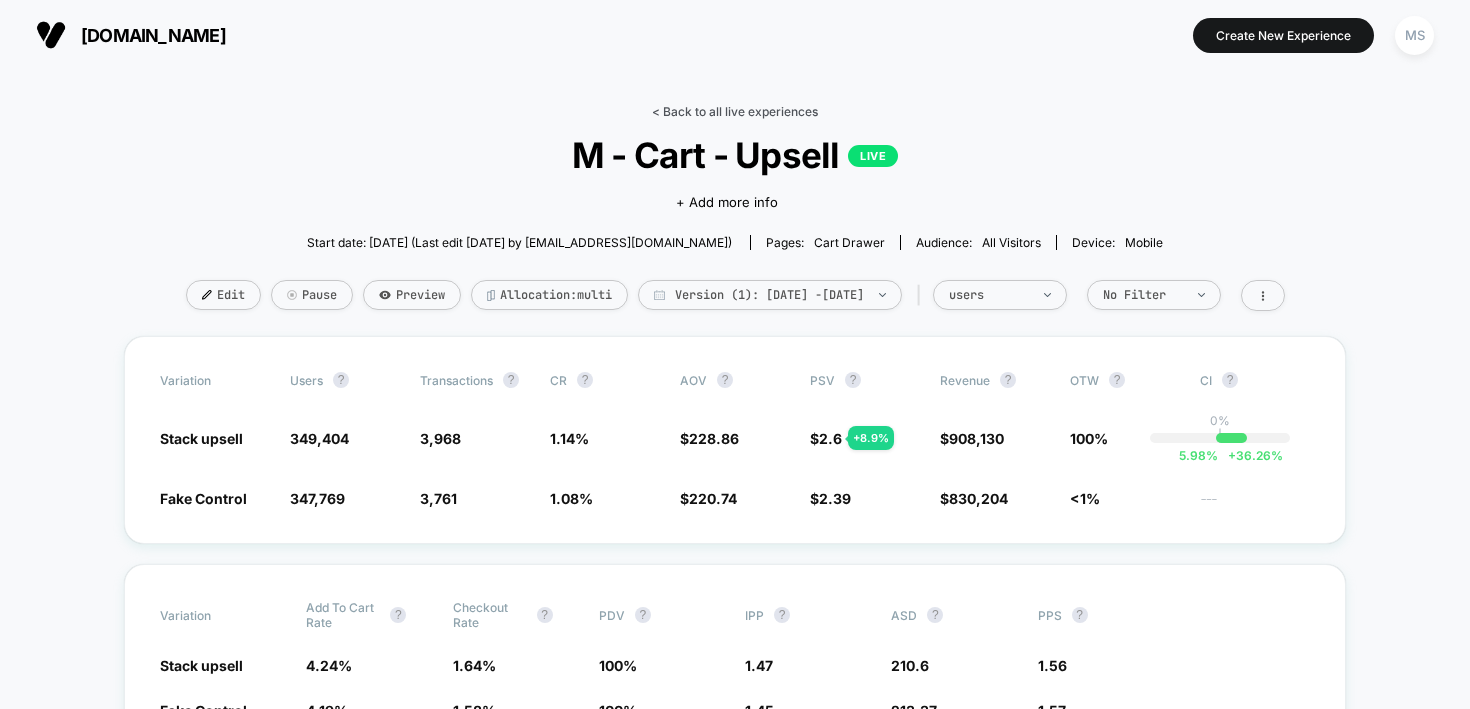 click on "< Back to all live experiences" at bounding box center (735, 111) 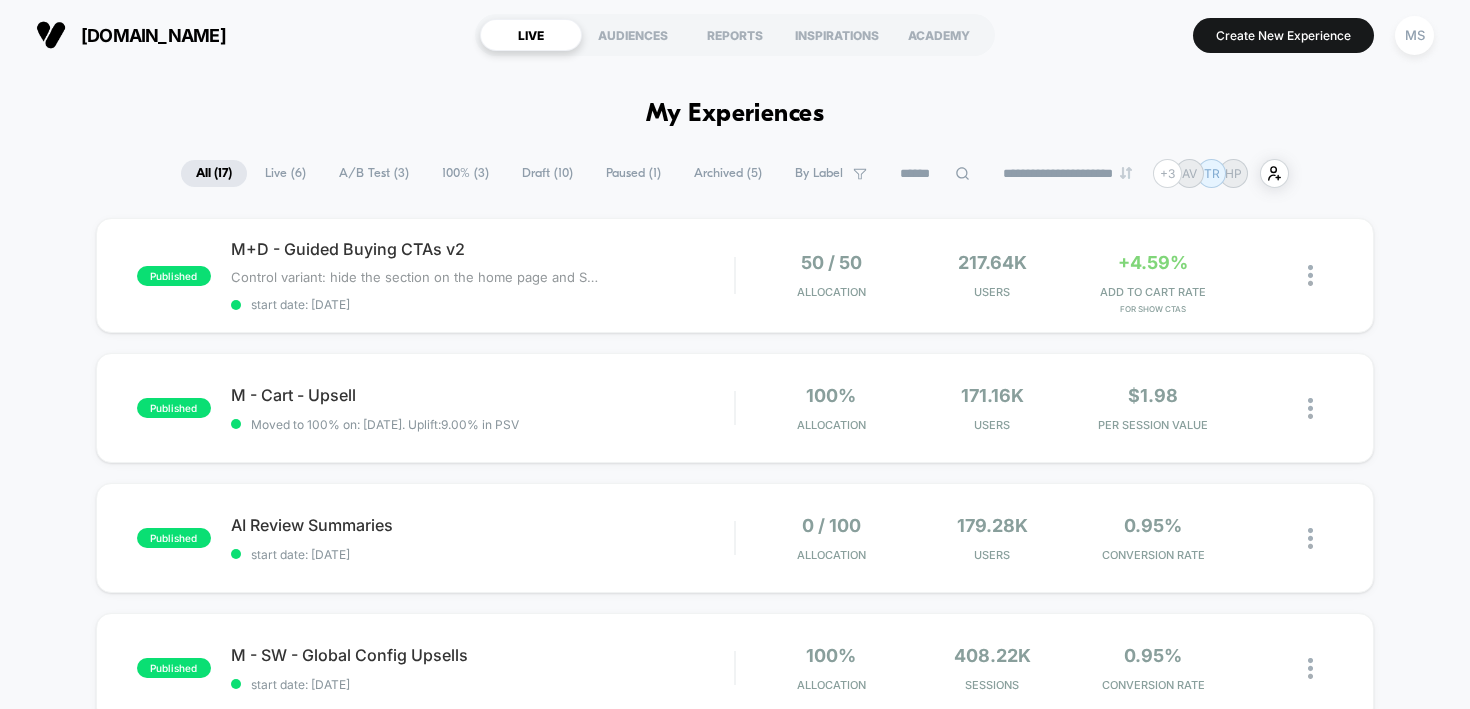 drag, startPoint x: 715, startPoint y: 79, endPoint x: 861, endPoint y: 156, distance: 165.0606 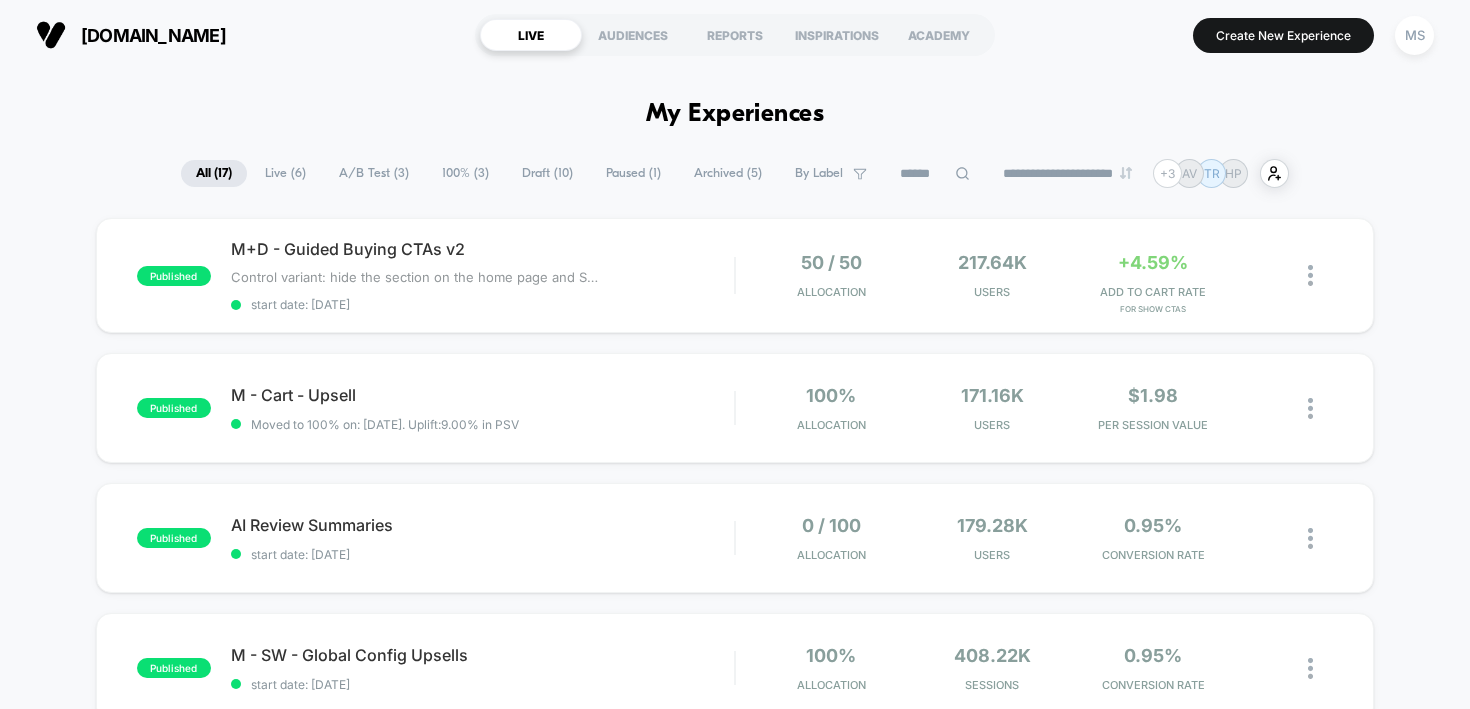 click on "**********" at bounding box center (735, 1862) 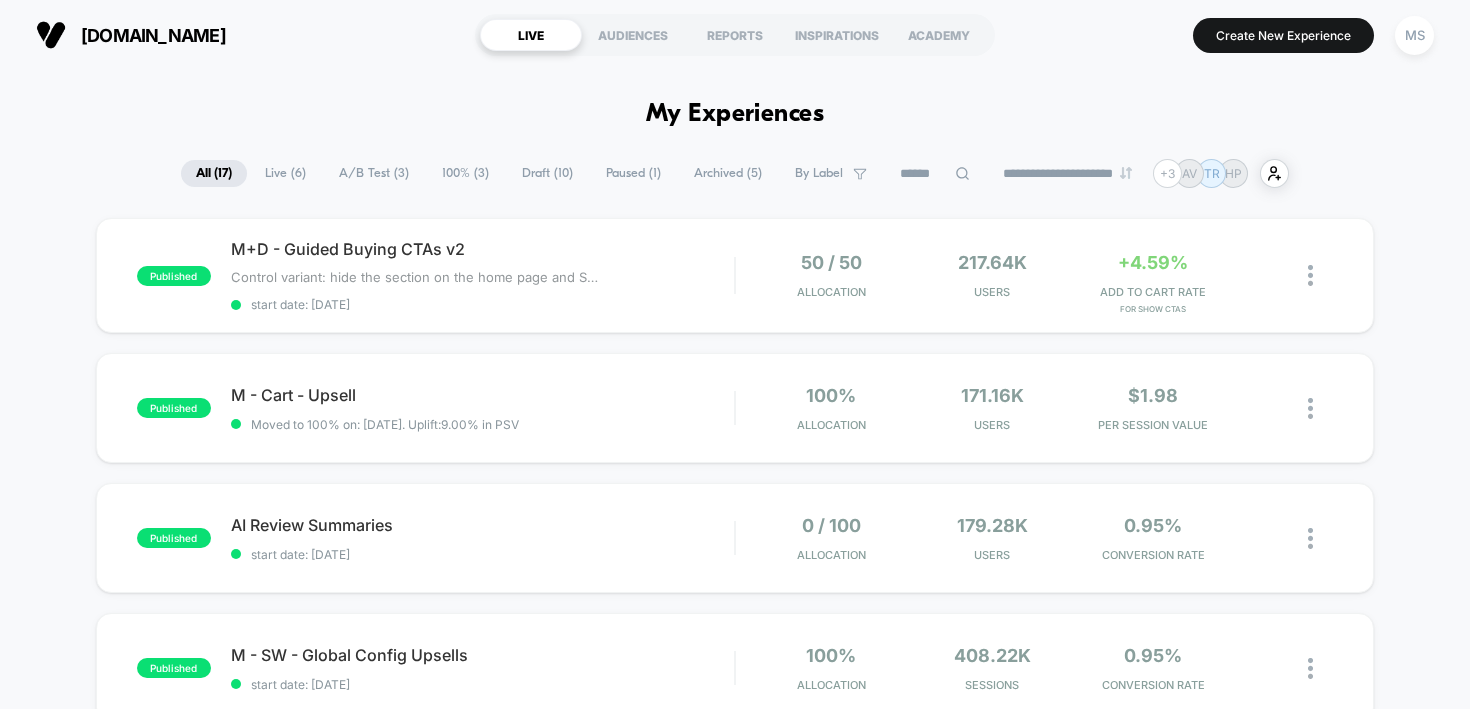 drag, startPoint x: 872, startPoint y: 138, endPoint x: 508, endPoint y: 120, distance: 364.4448 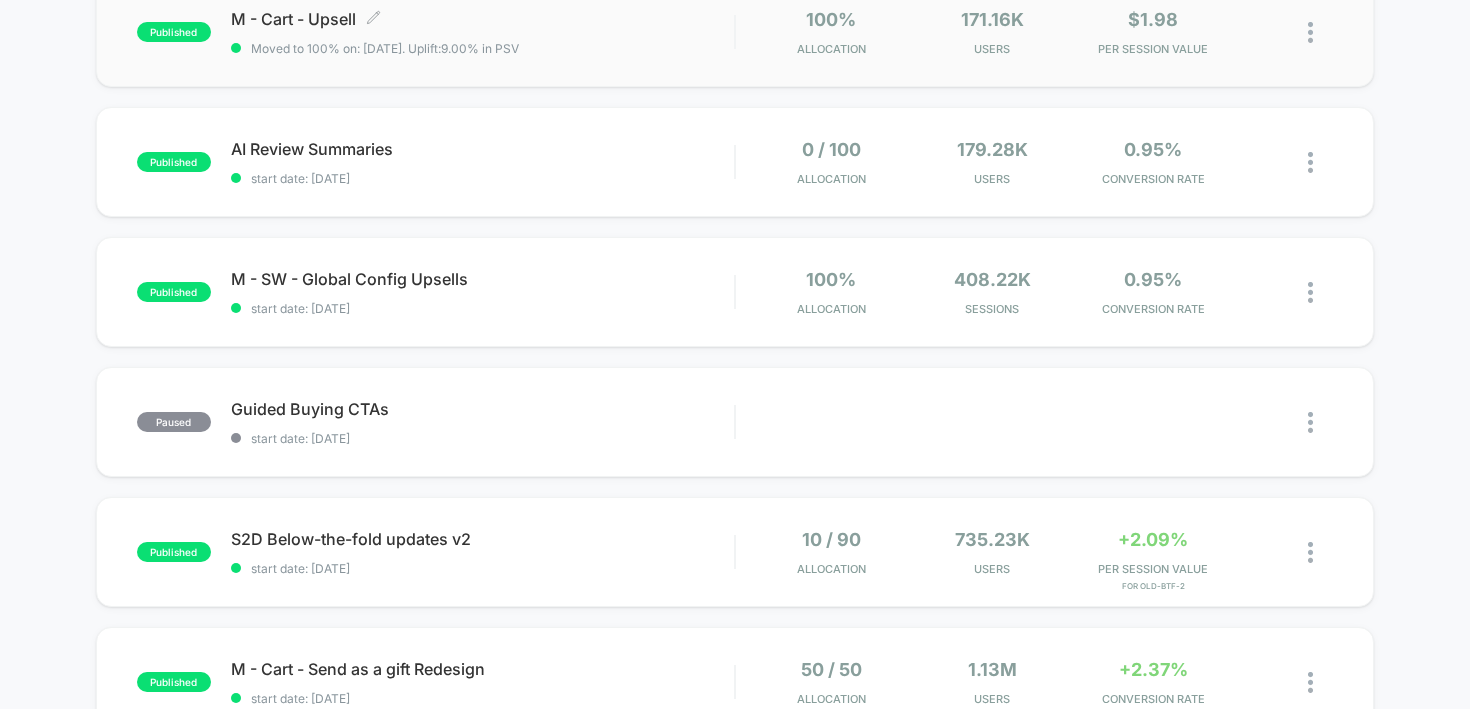 scroll, scrollTop: 517, scrollLeft: 0, axis: vertical 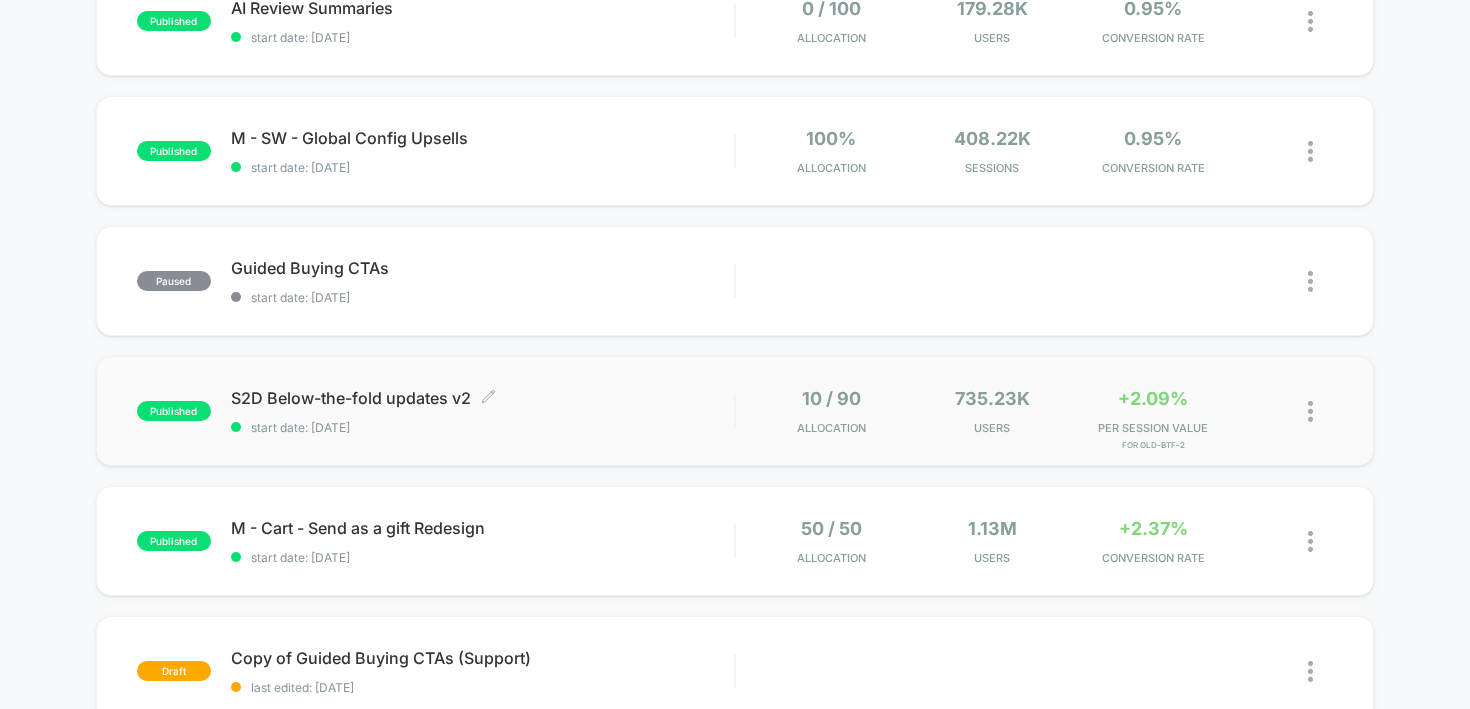 click on "S2D Below-the-fold updates v2 Click to edit experience details" at bounding box center [483, 398] 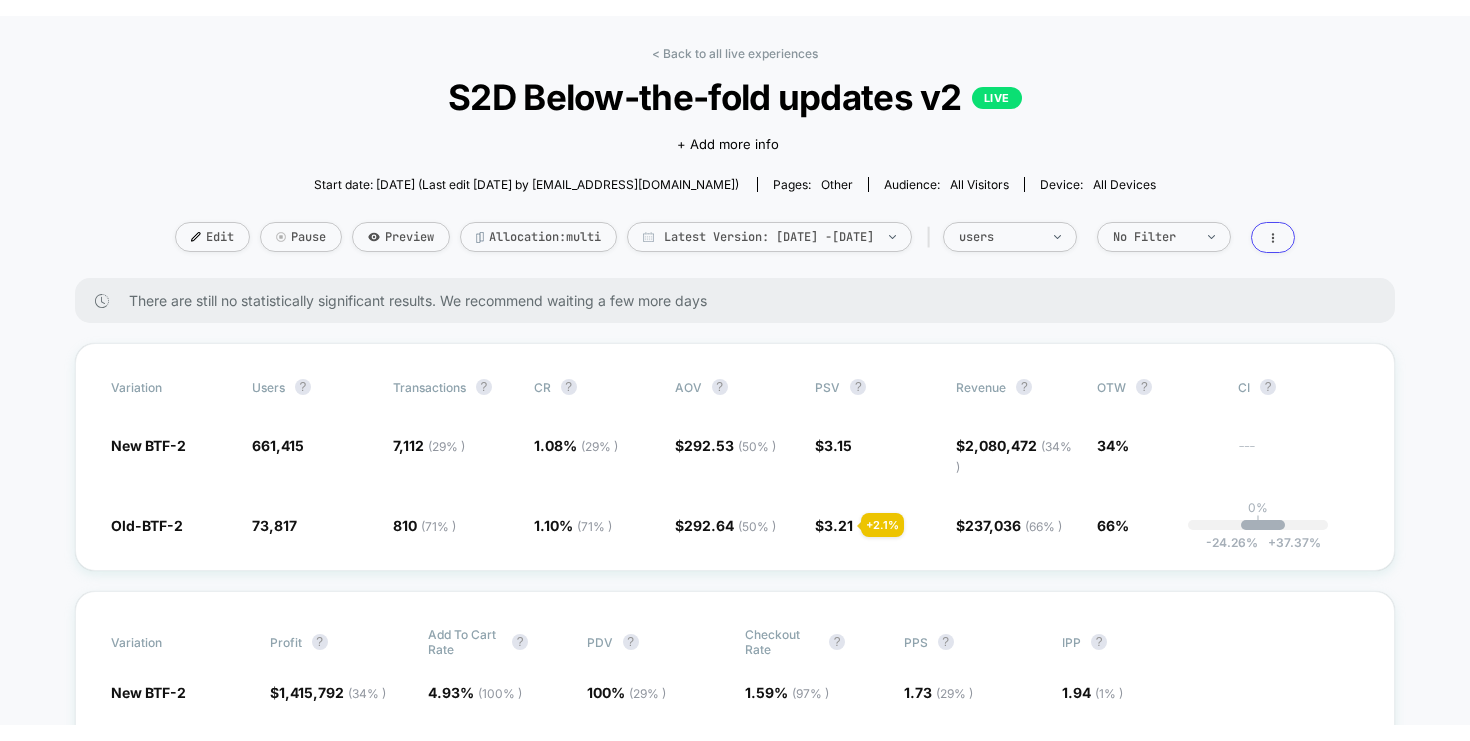 scroll, scrollTop: 76, scrollLeft: 0, axis: vertical 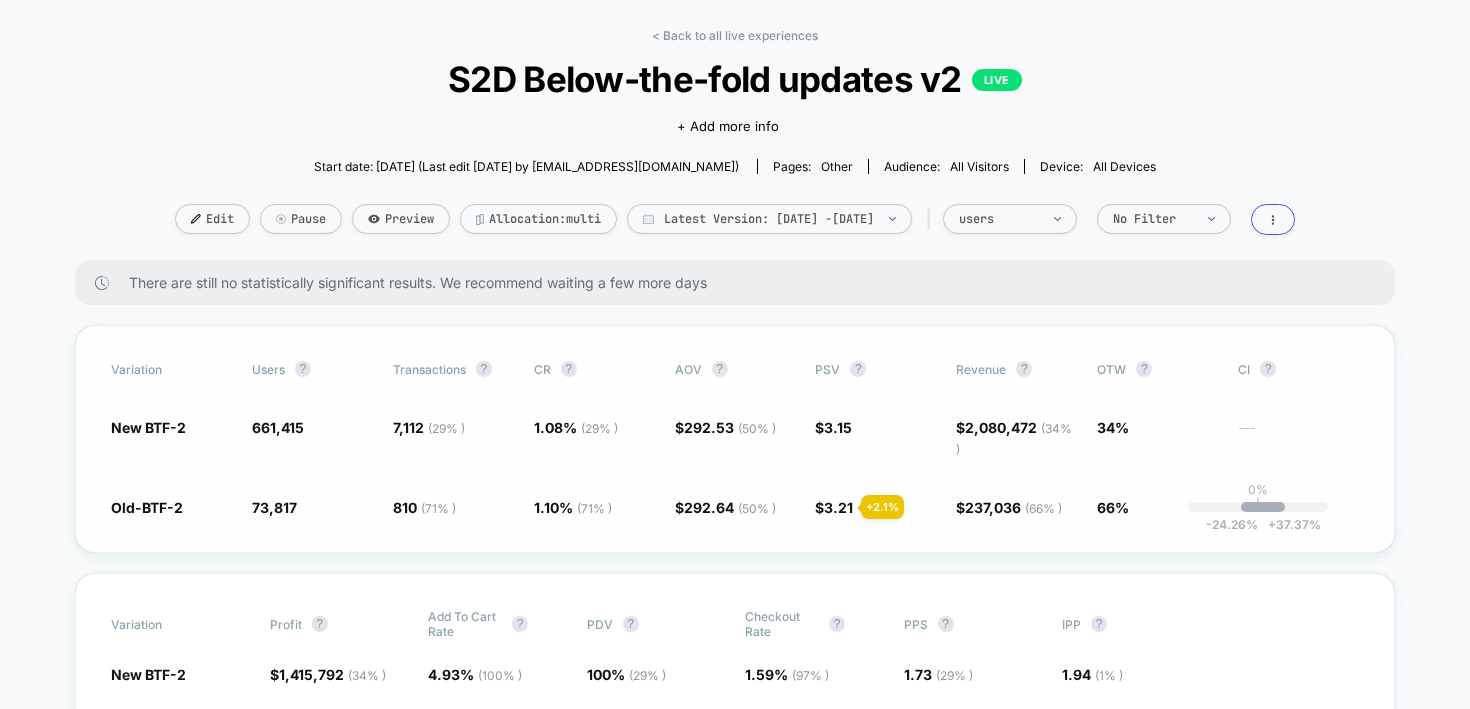 drag, startPoint x: 870, startPoint y: 484, endPoint x: 878, endPoint y: 377, distance: 107.298645 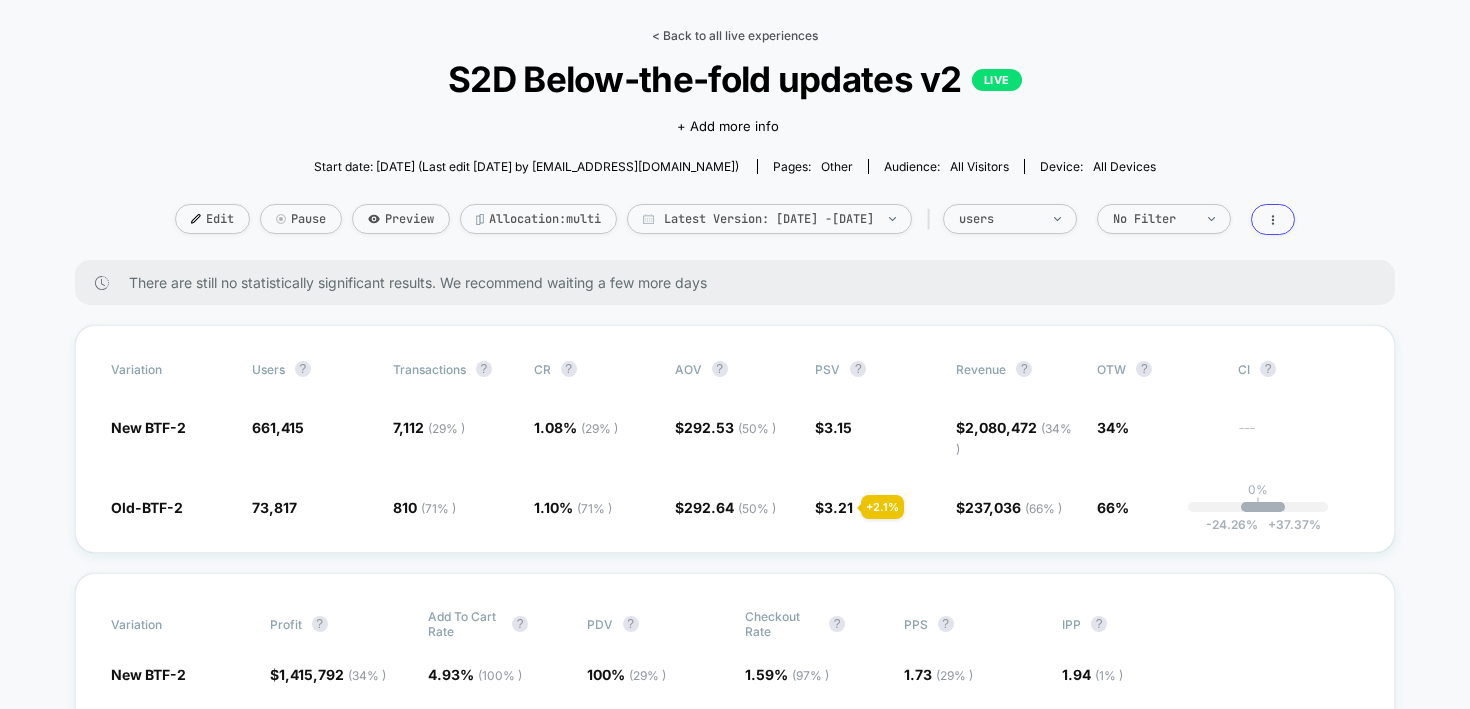 click on "< Back to all live experiences" at bounding box center (735, 35) 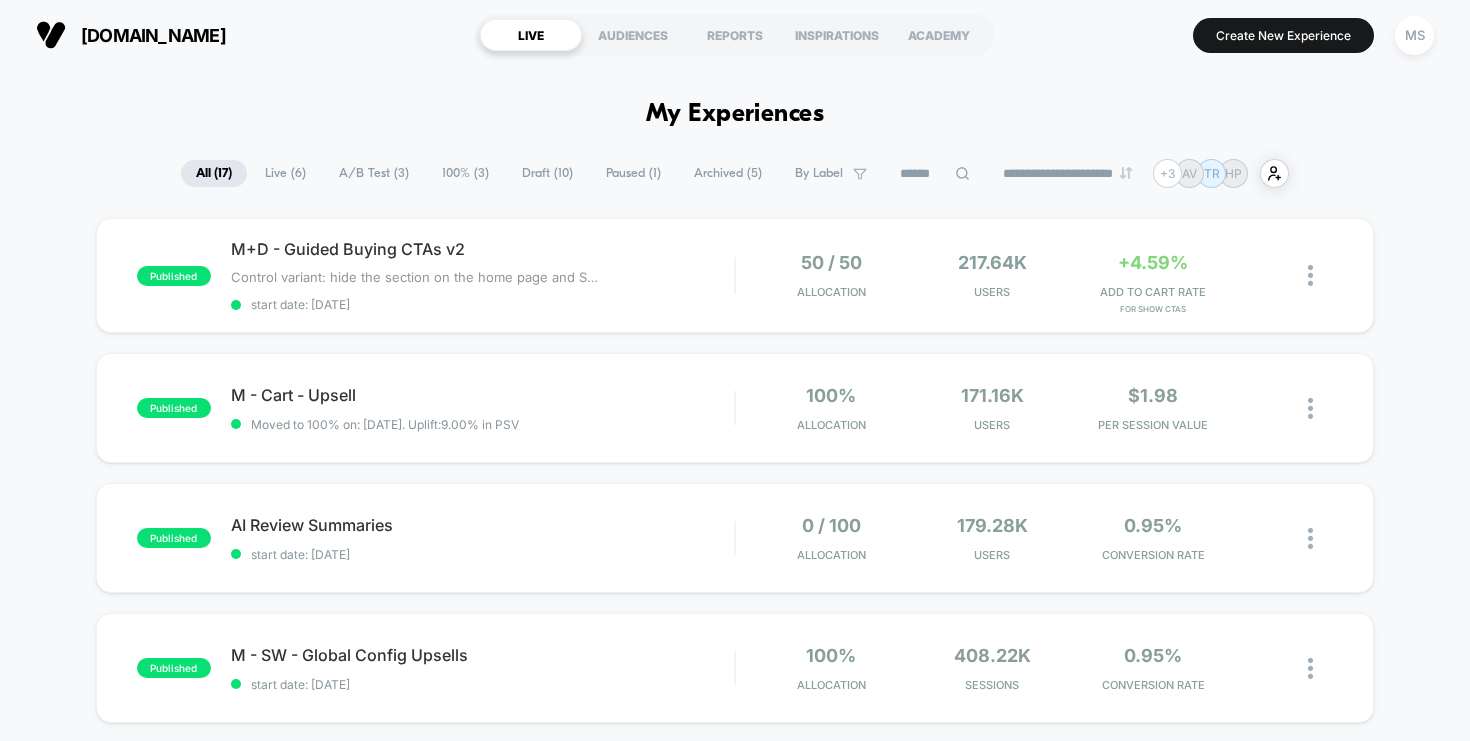 scroll, scrollTop: 0, scrollLeft: 0, axis: both 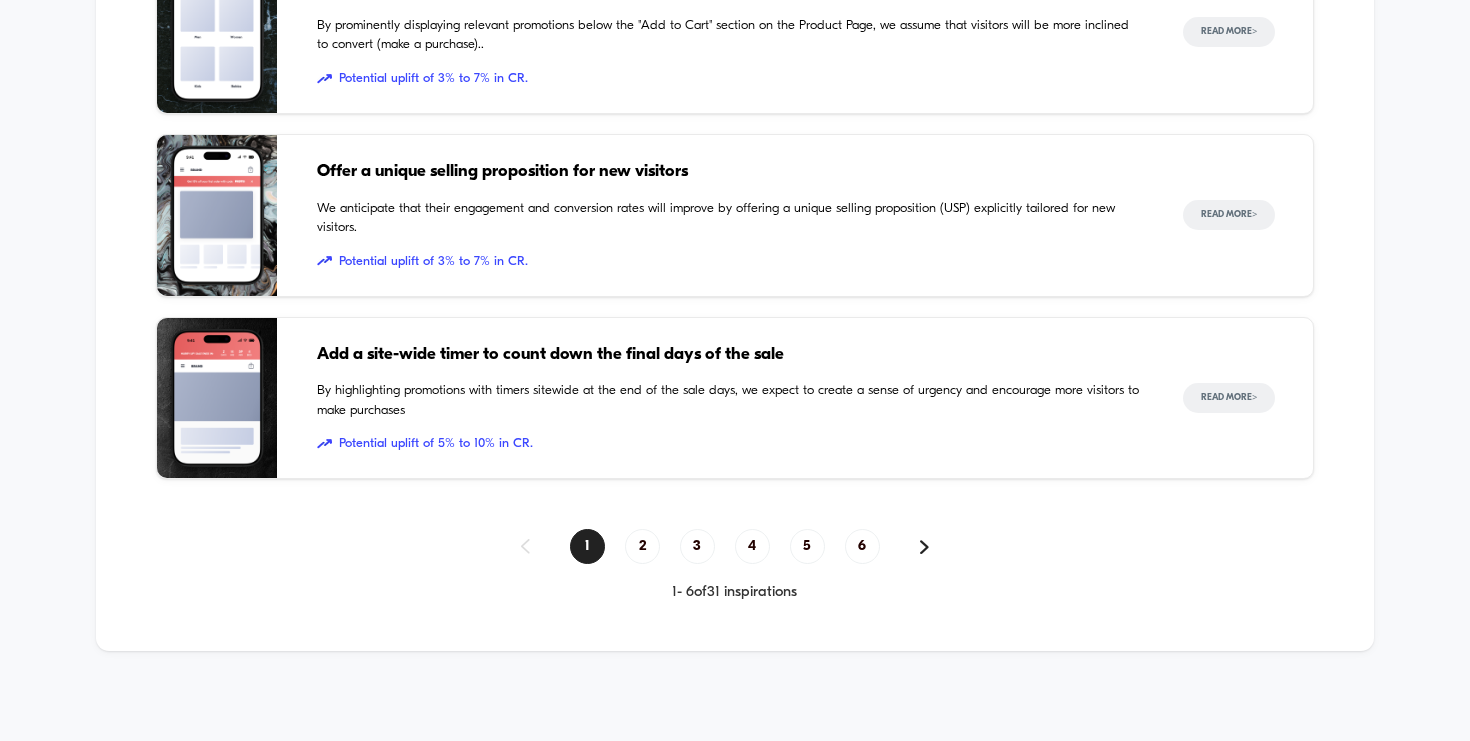 click on "By highlighting promotions with timers sitewide at the end of the sale days, we expect to create a sense of urgency and encourage more visitors to make purchases" at bounding box center (730, 400) 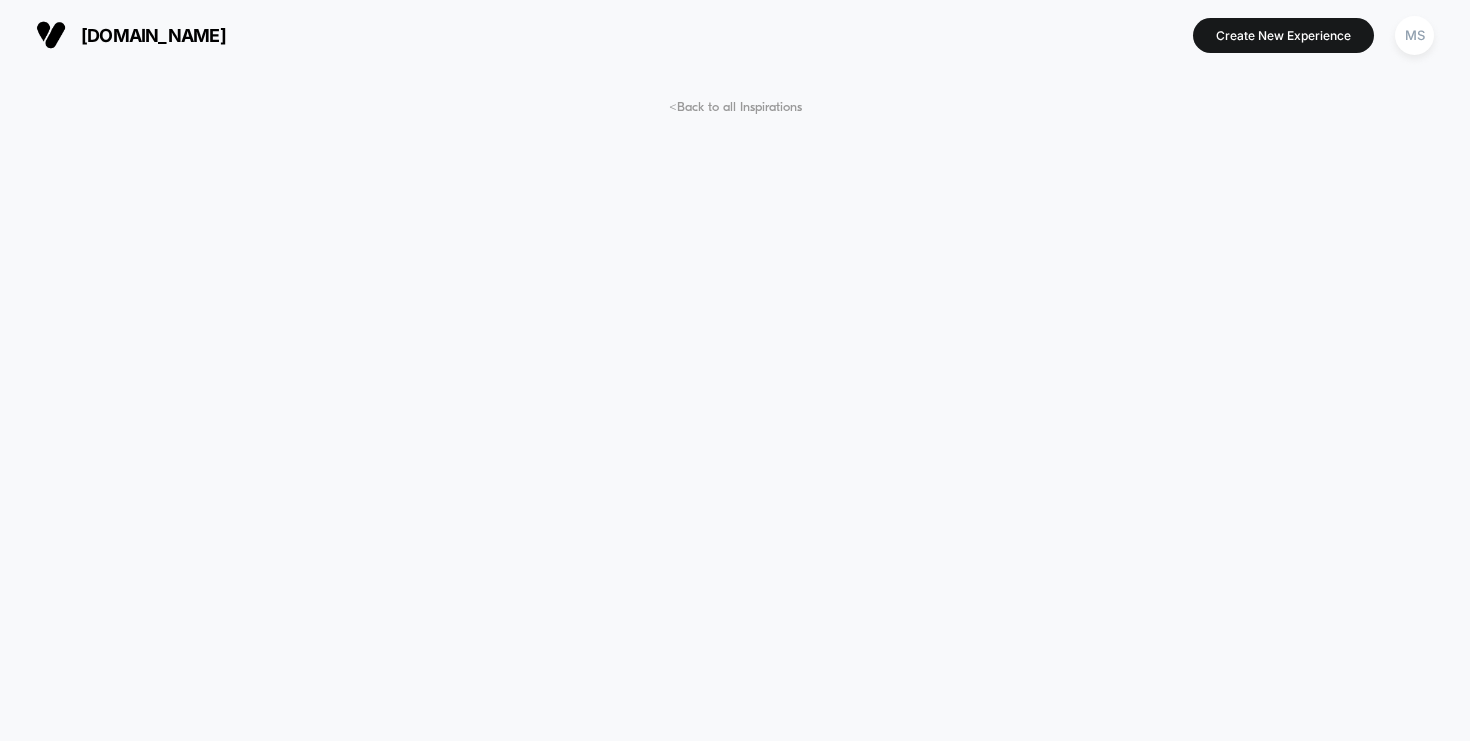 scroll, scrollTop: -1, scrollLeft: 0, axis: vertical 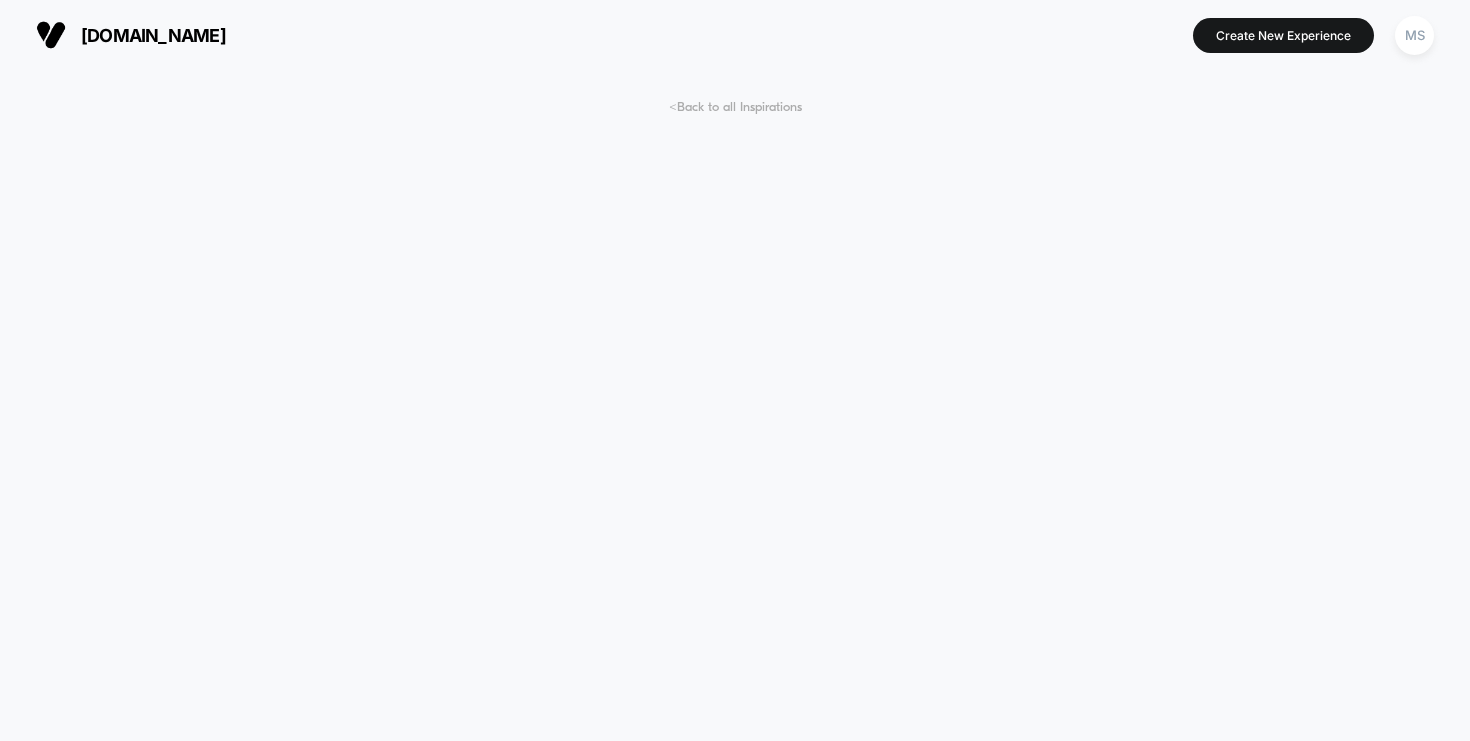 click on "<  Back to all Inspirations" 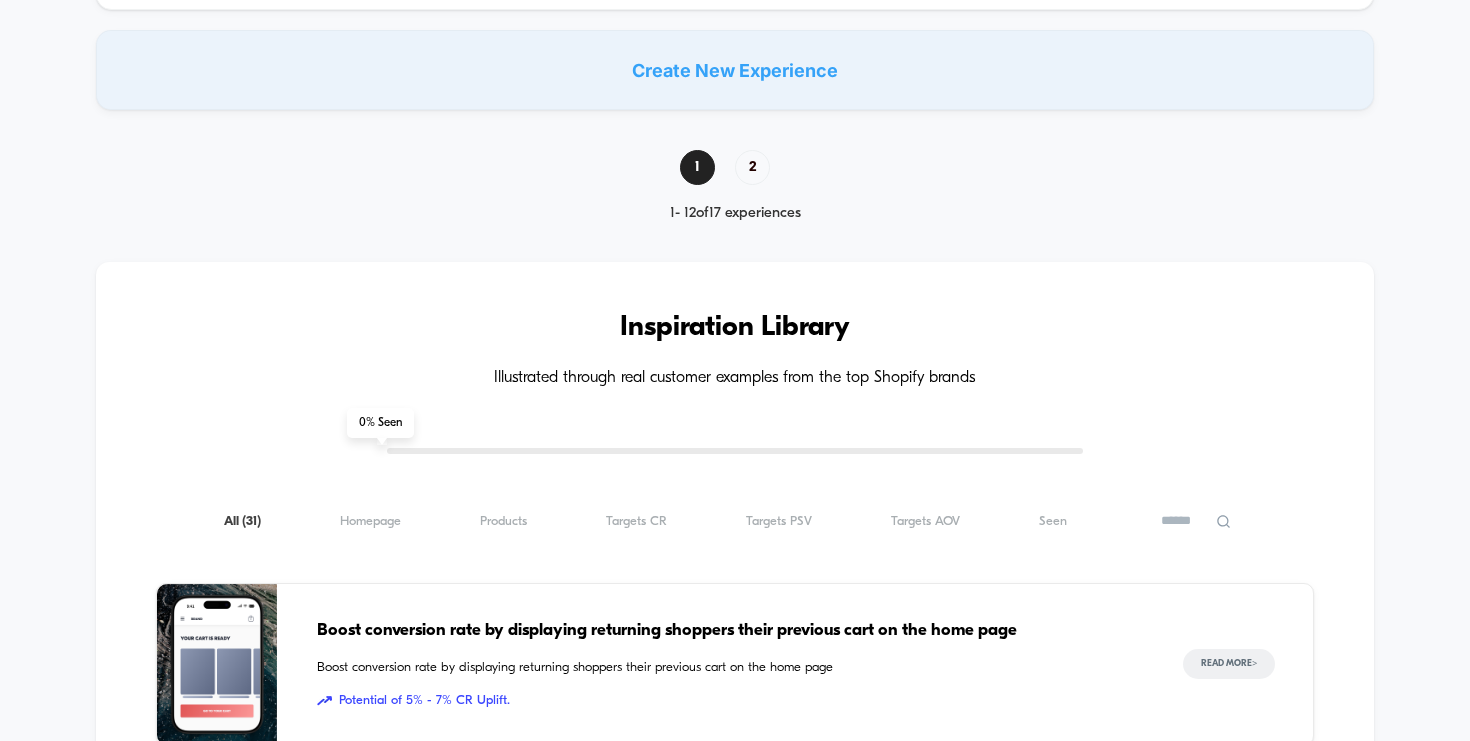 scroll, scrollTop: 2017, scrollLeft: 0, axis: vertical 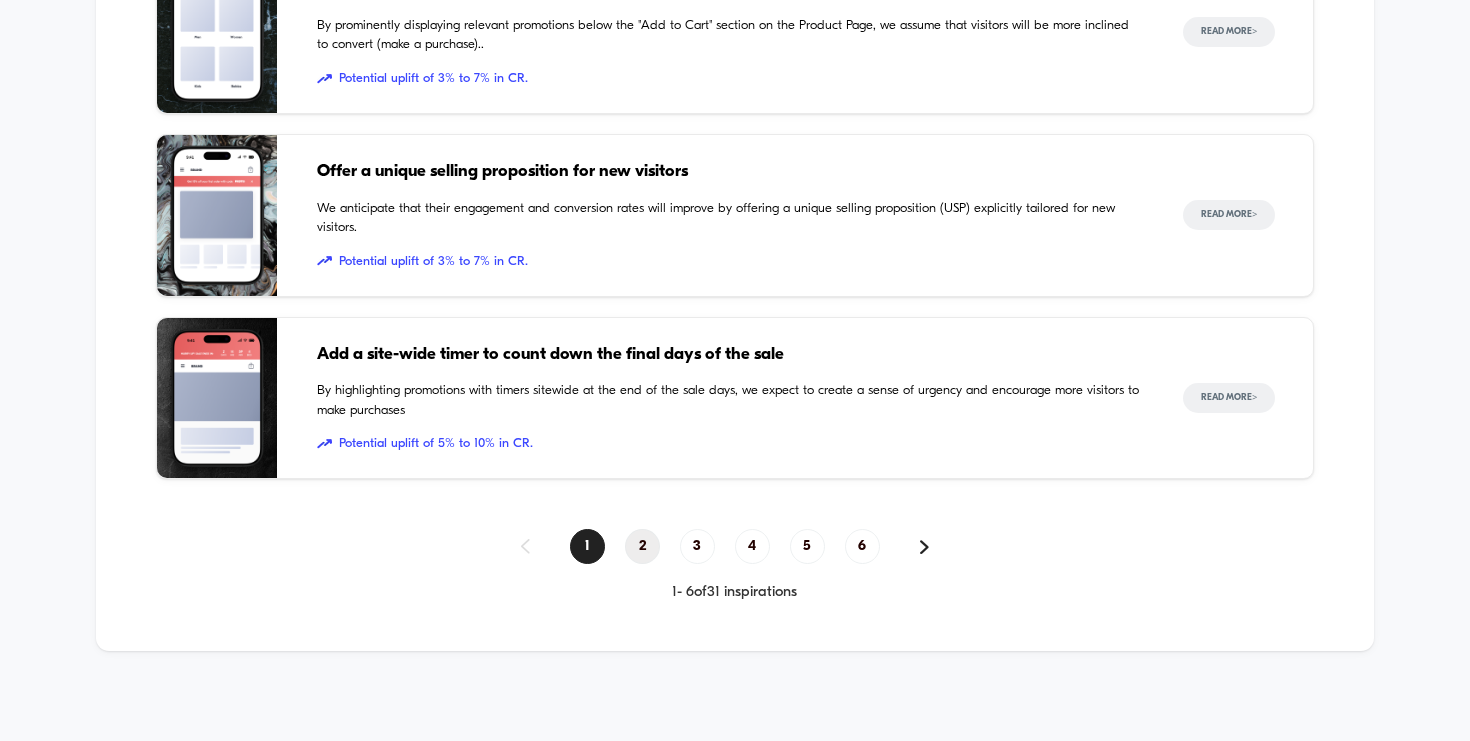 click on "2" at bounding box center (642, 546) 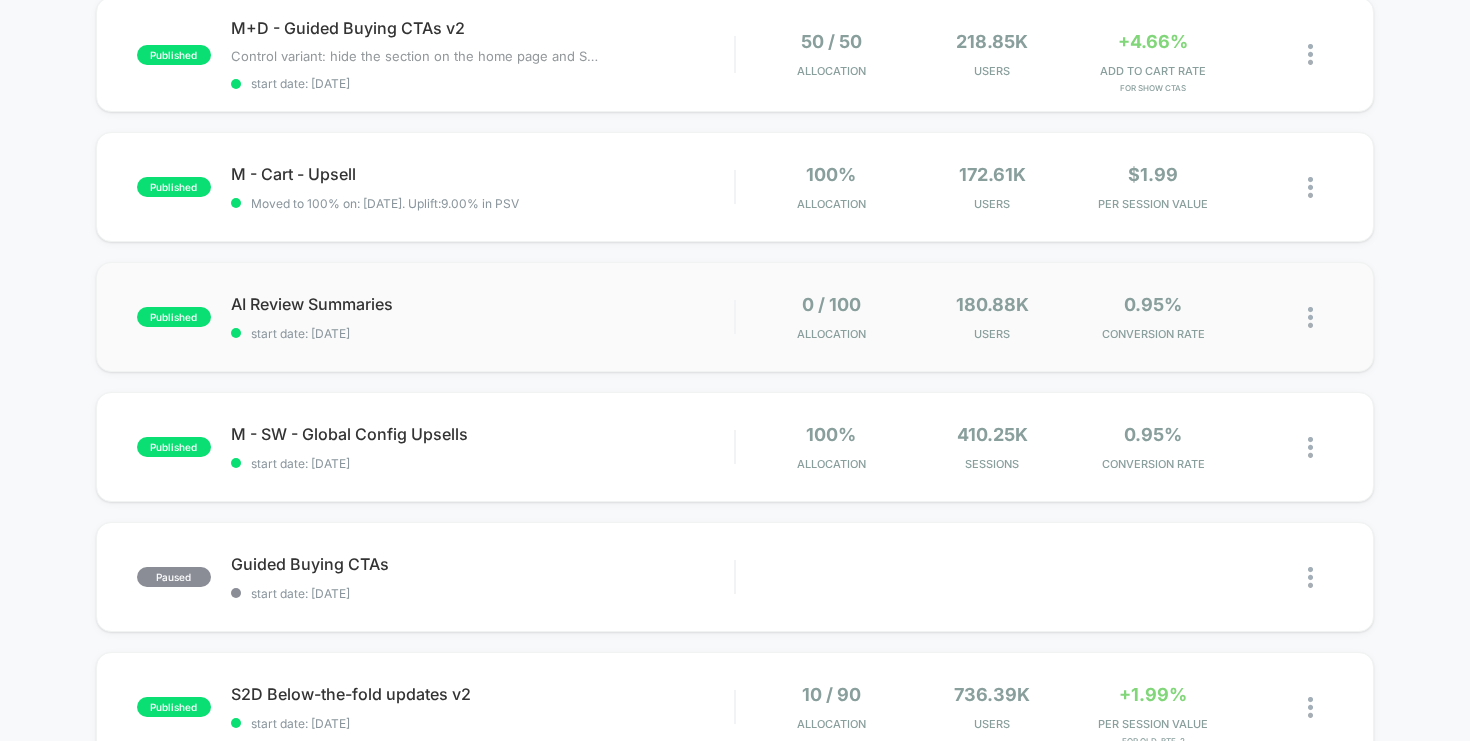 scroll, scrollTop: 225, scrollLeft: 0, axis: vertical 